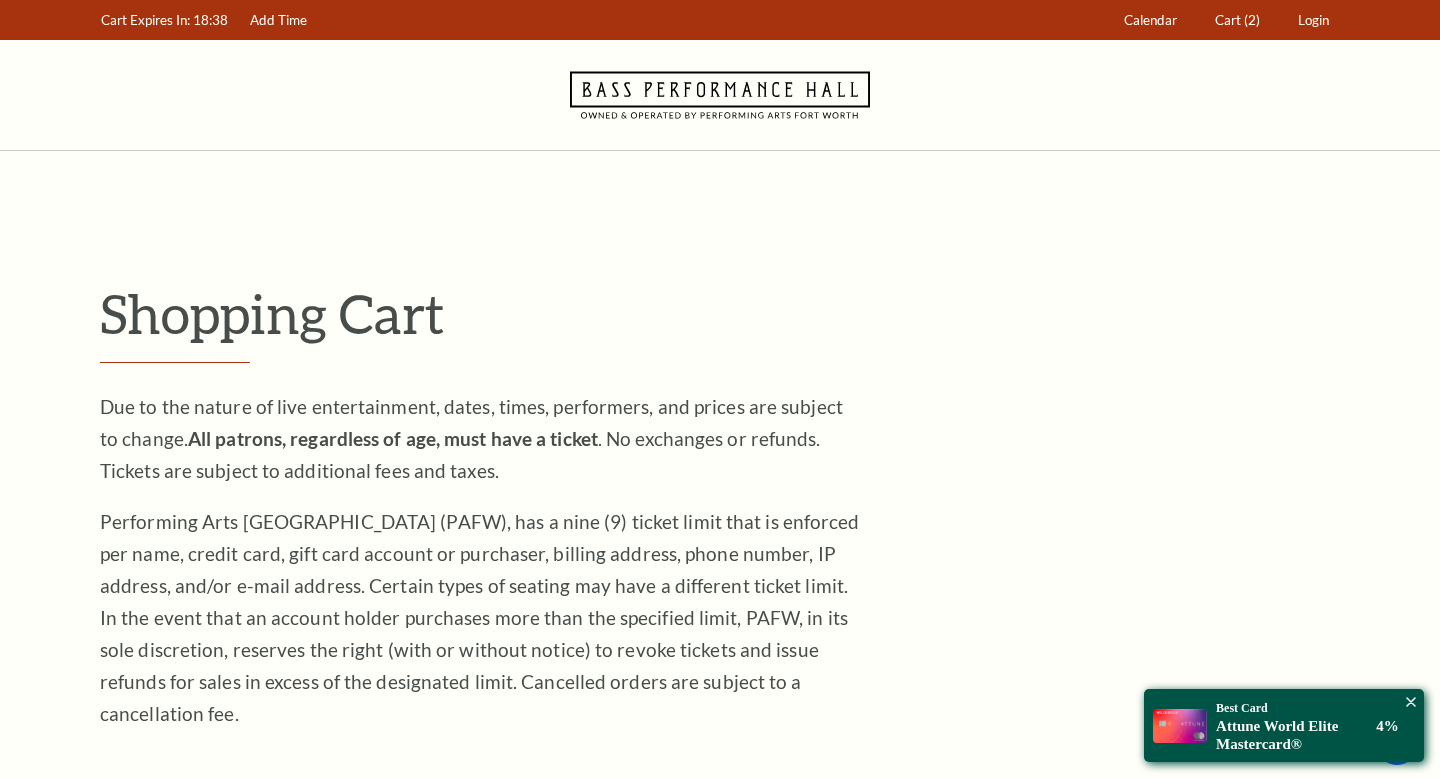 scroll, scrollTop: 784, scrollLeft: 0, axis: vertical 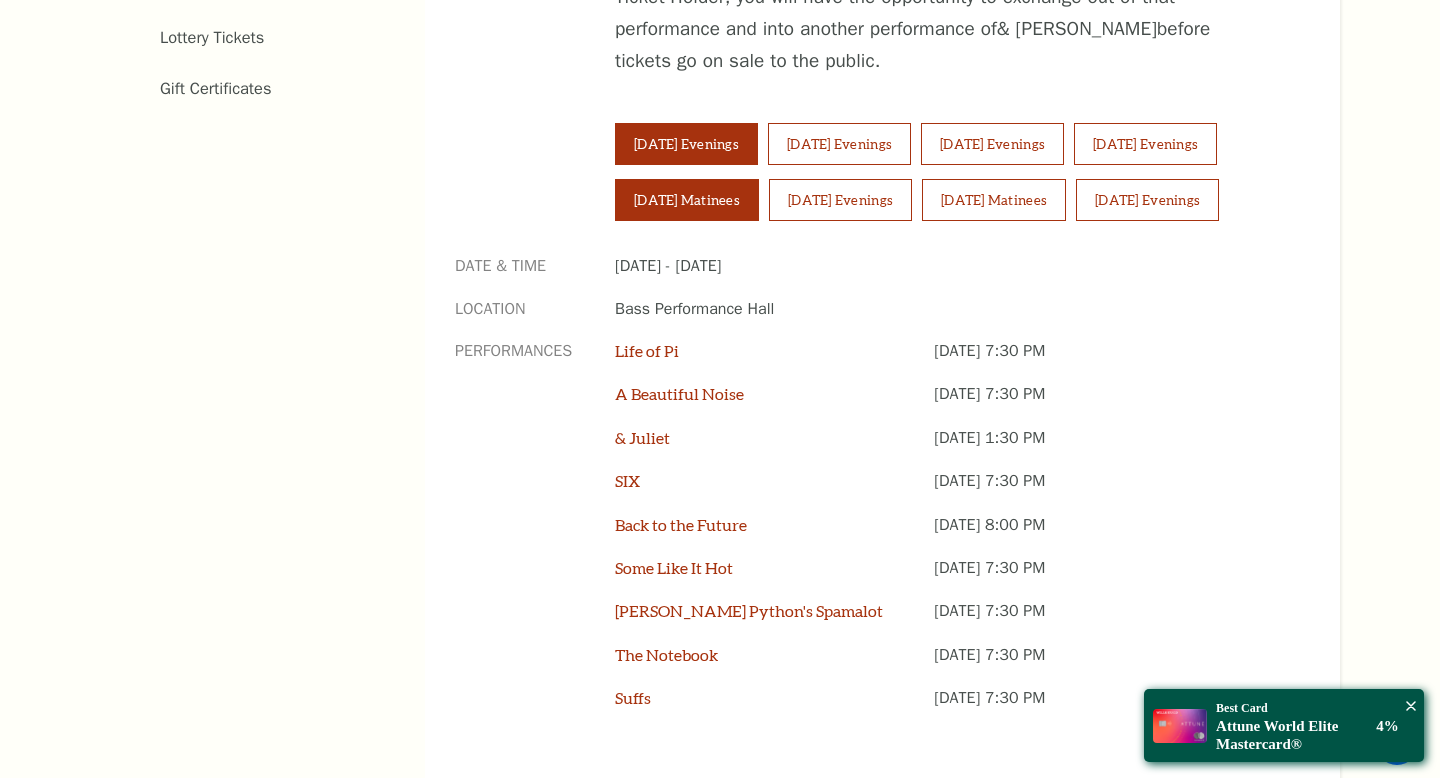 click on "Saturday Matinees" at bounding box center (687, 200) 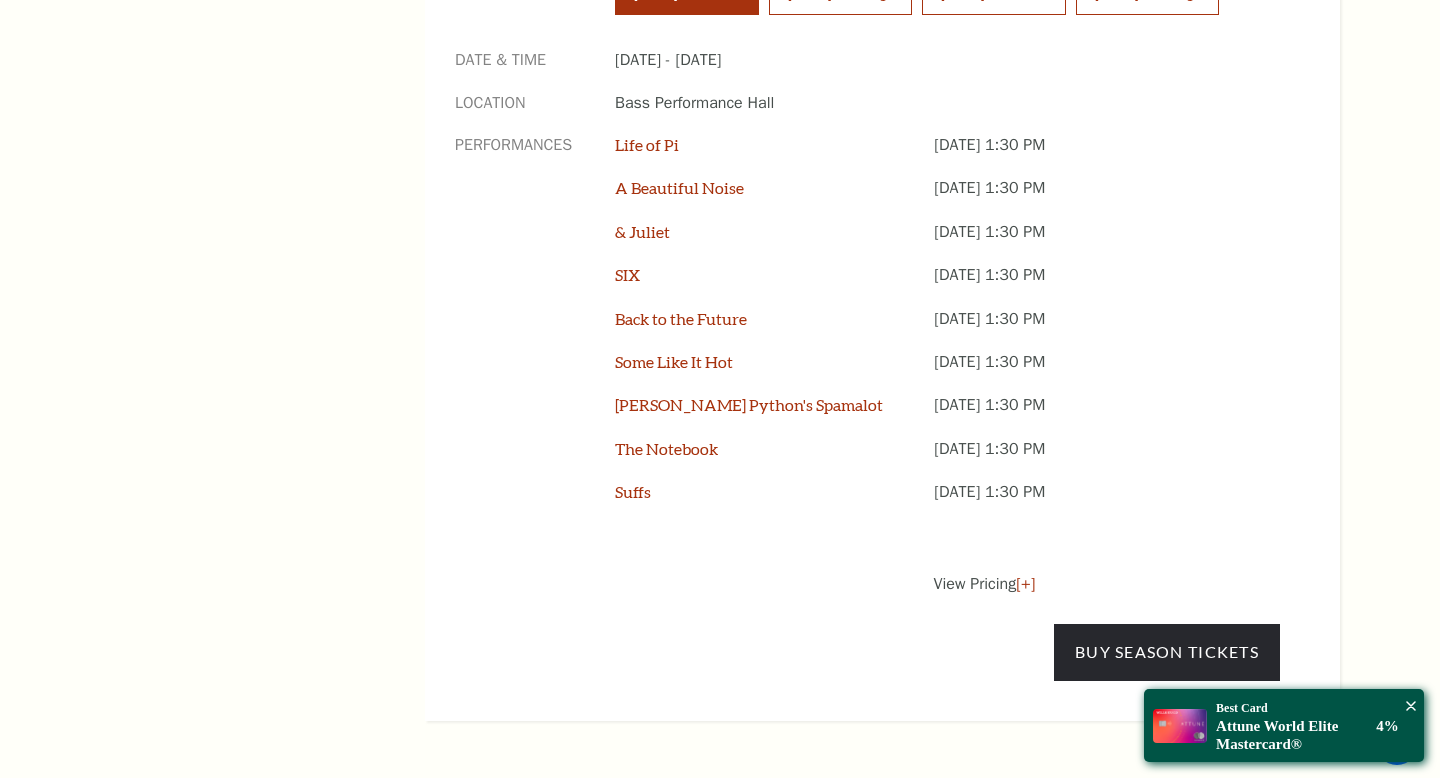 scroll, scrollTop: 1632, scrollLeft: 0, axis: vertical 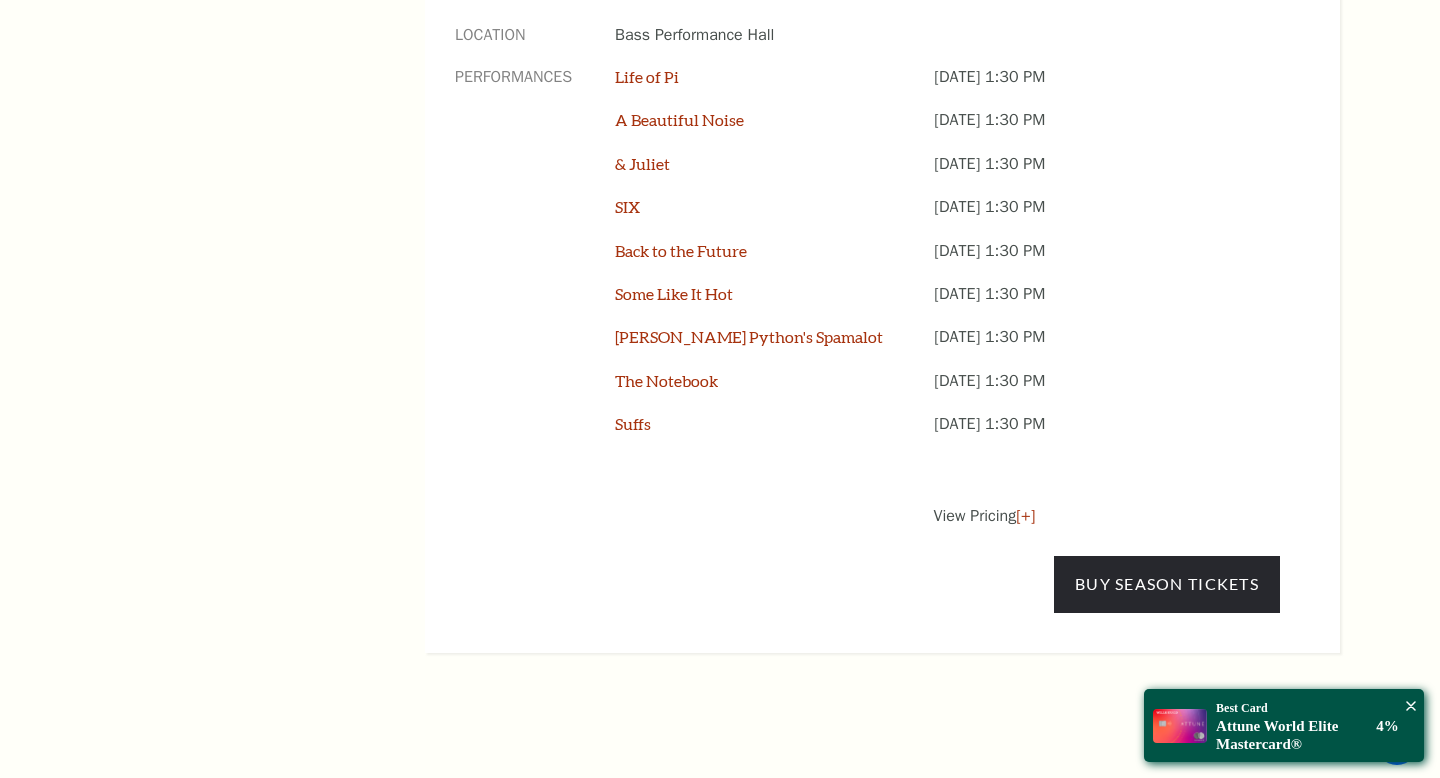 click on "View Pricing
[+]" at bounding box center [1107, 516] 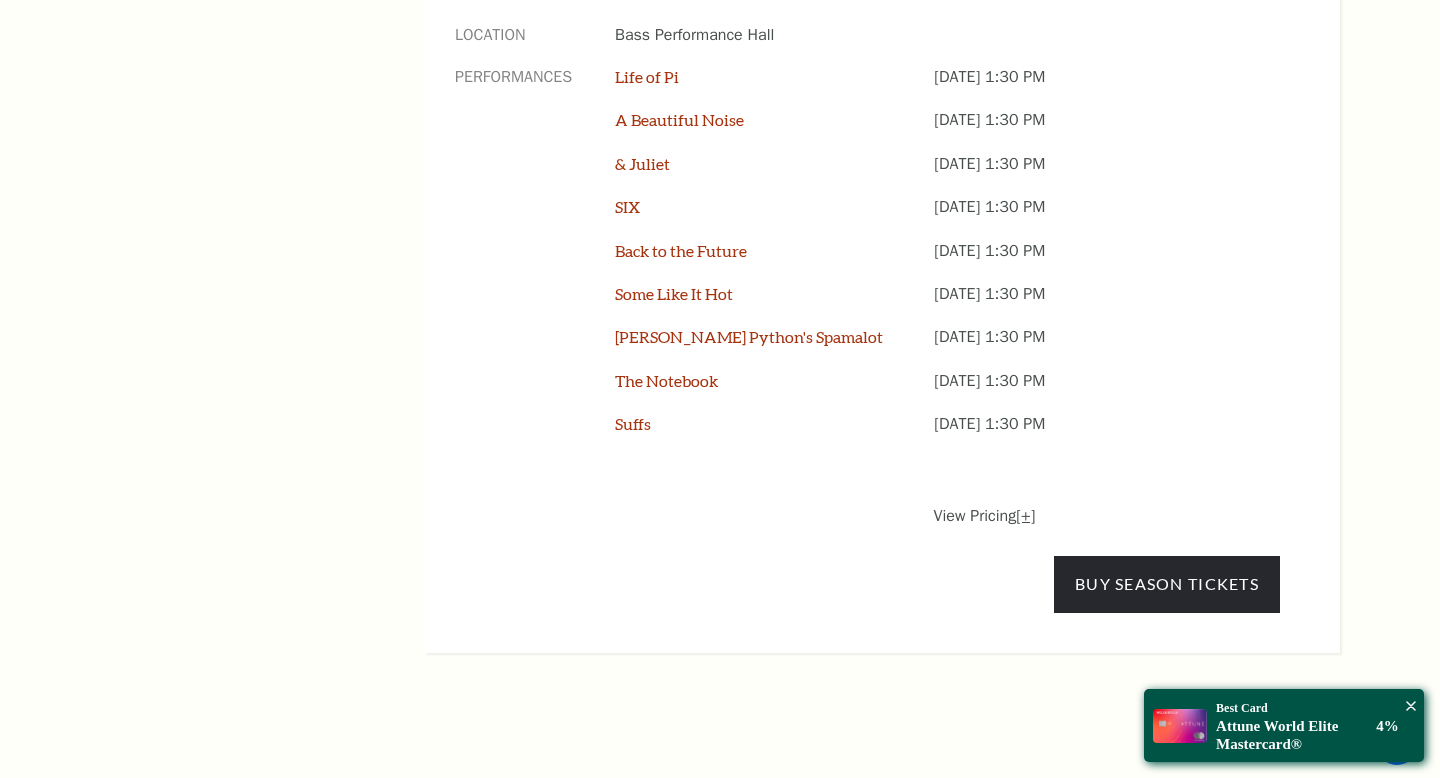click on "[+]" at bounding box center [1025, 516] 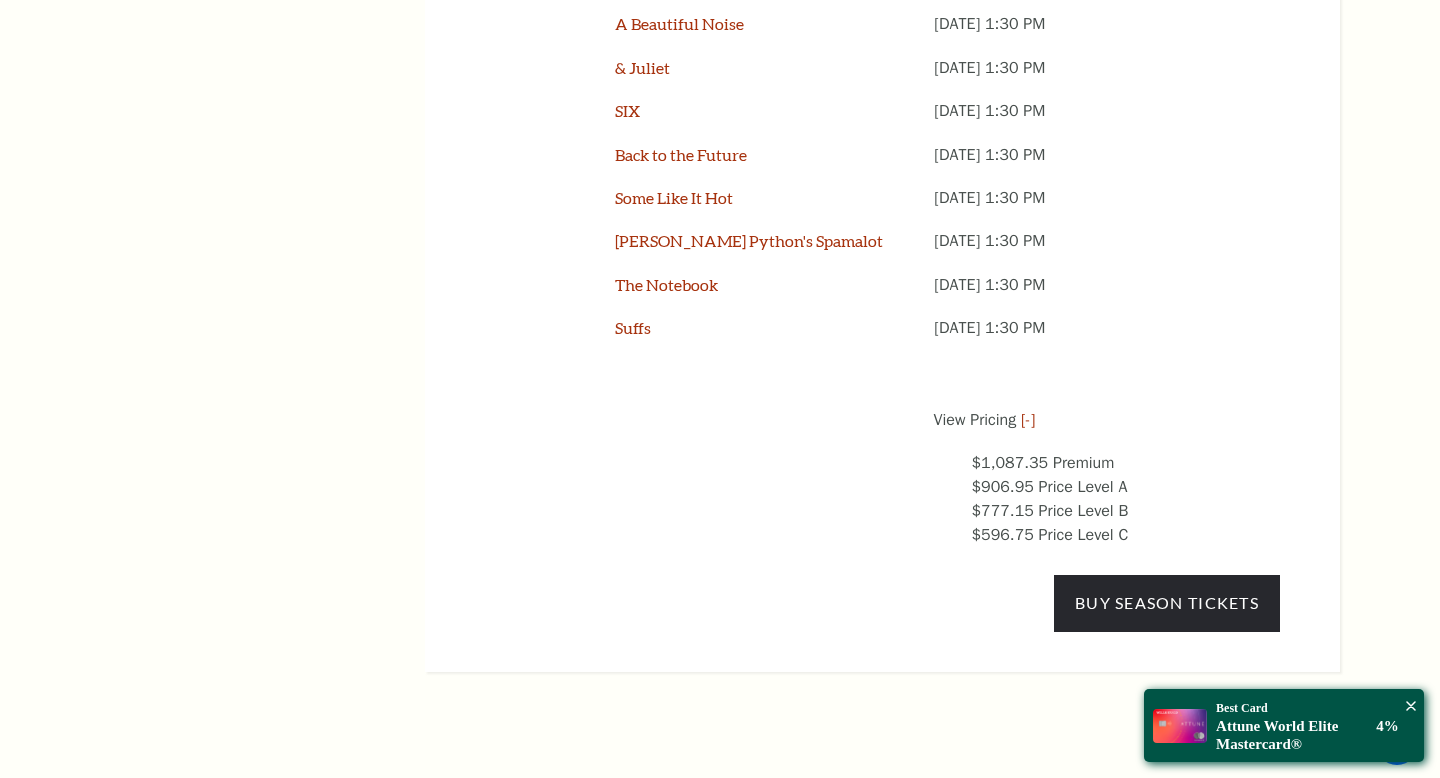 scroll, scrollTop: 1845, scrollLeft: 0, axis: vertical 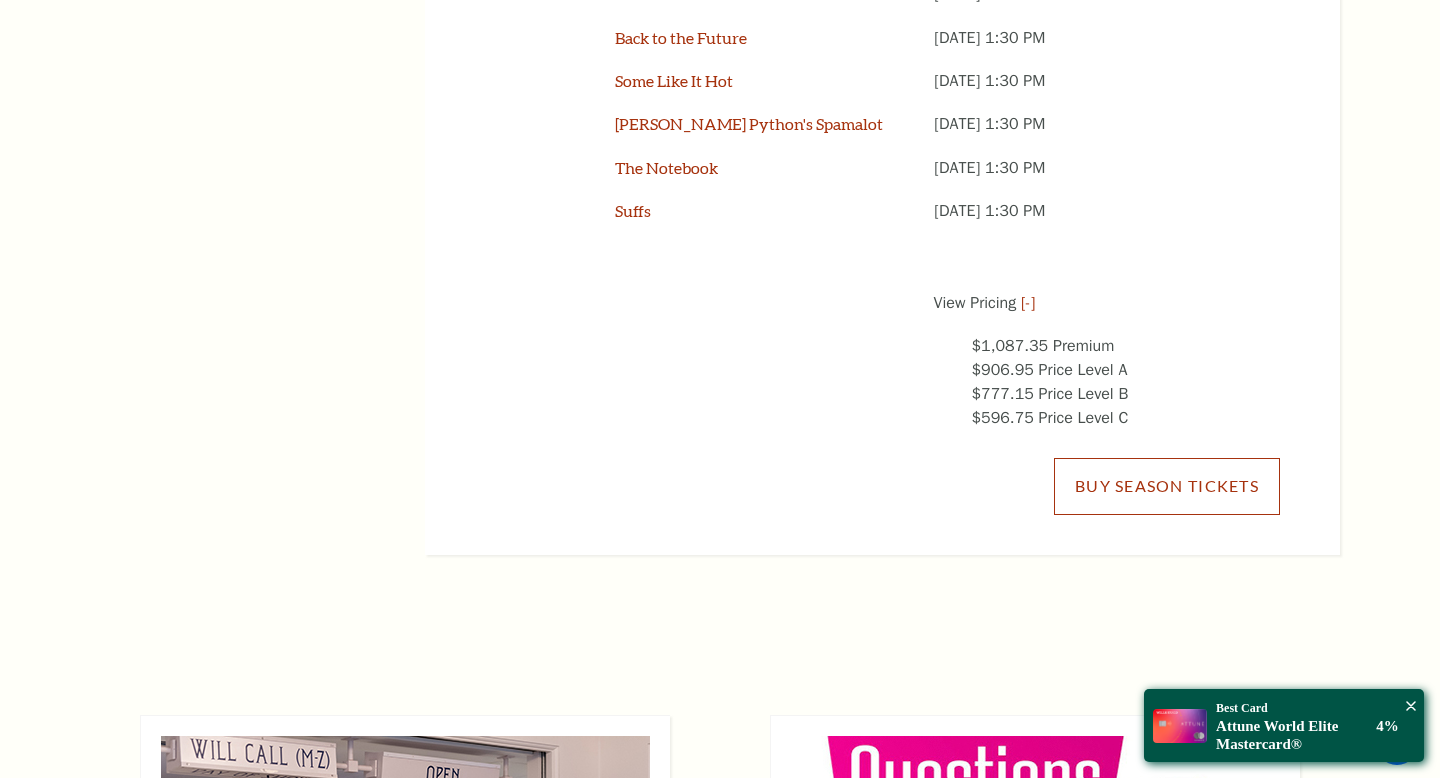 click on "Buy Season Tickets" at bounding box center [1167, 486] 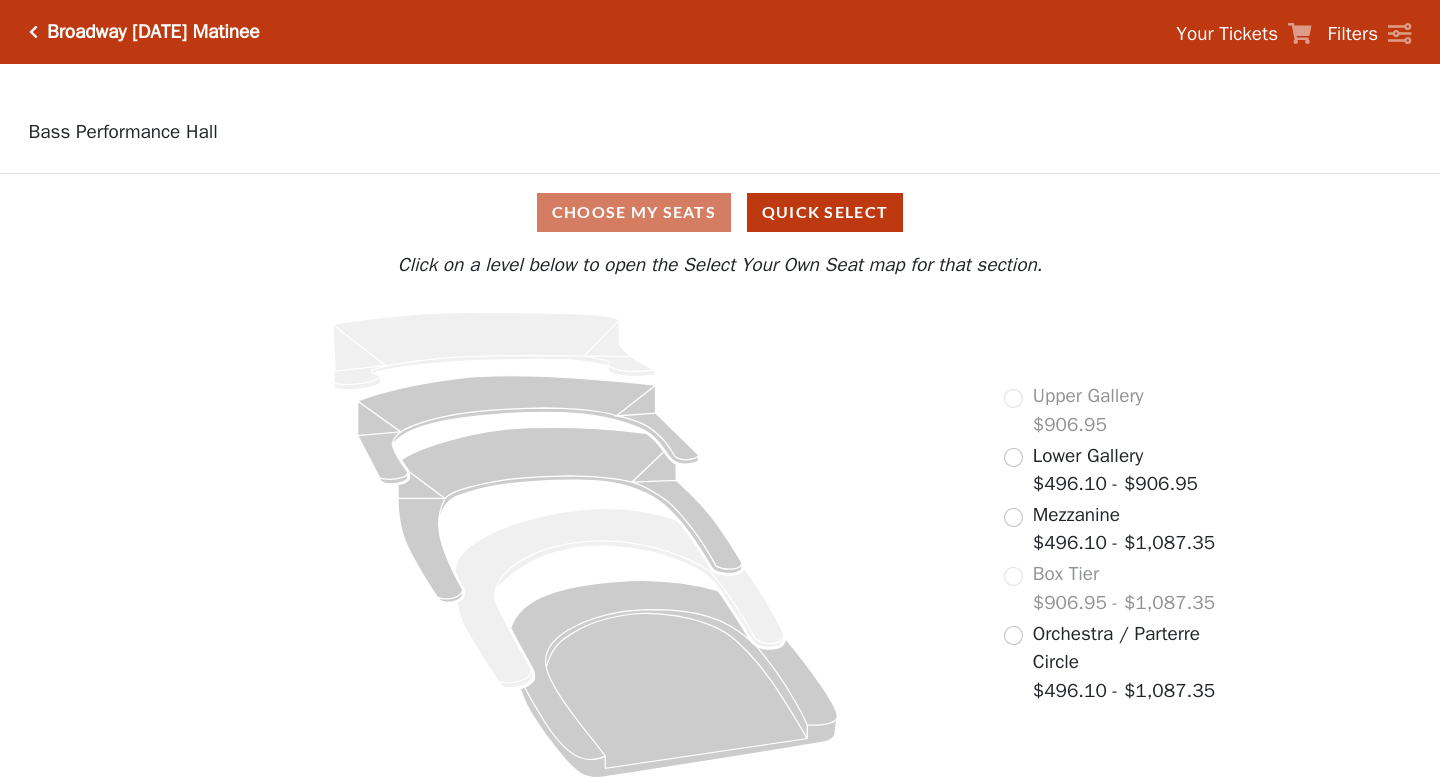 scroll, scrollTop: 0, scrollLeft: 0, axis: both 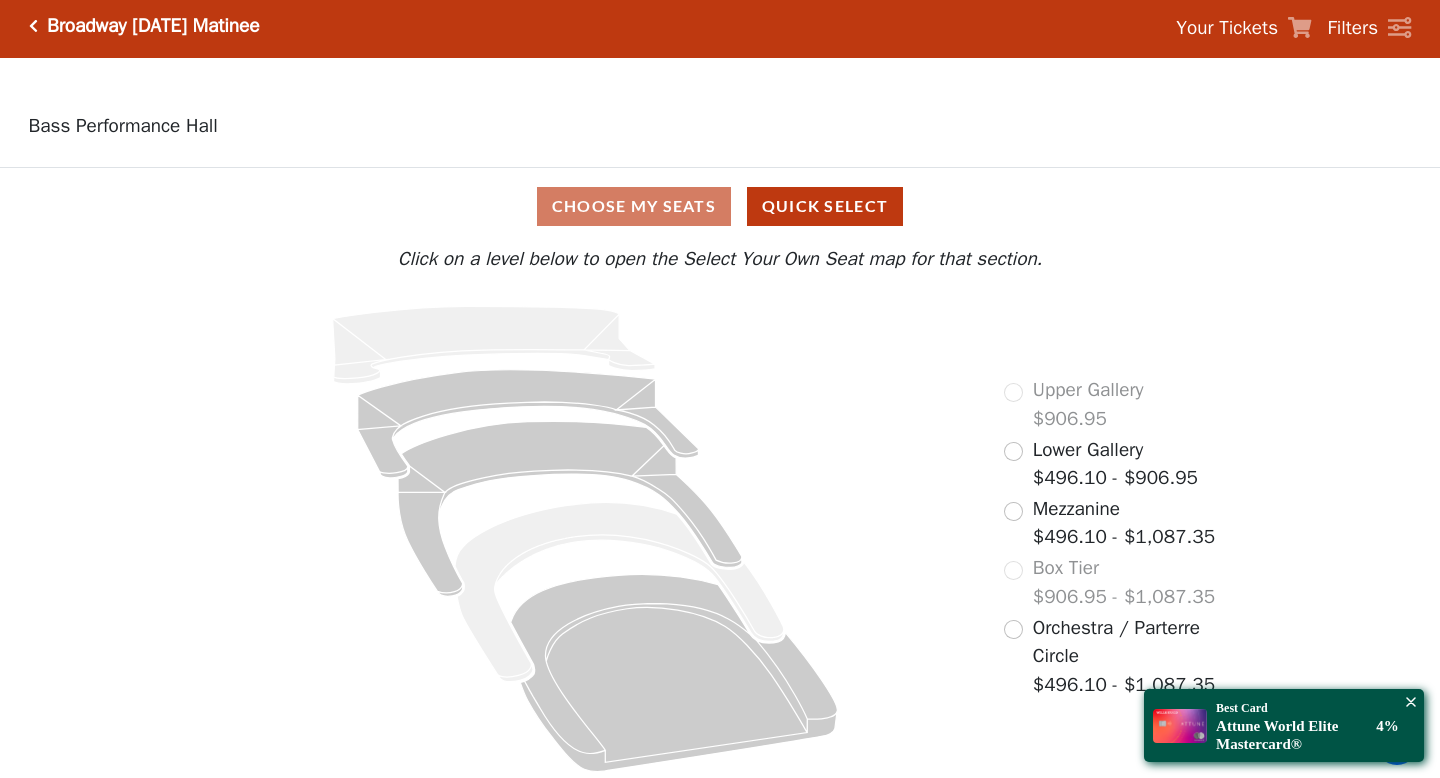 click on "Orchestra / Parterre Circle $496.10 - $1,087.35" at bounding box center (1125, 657) 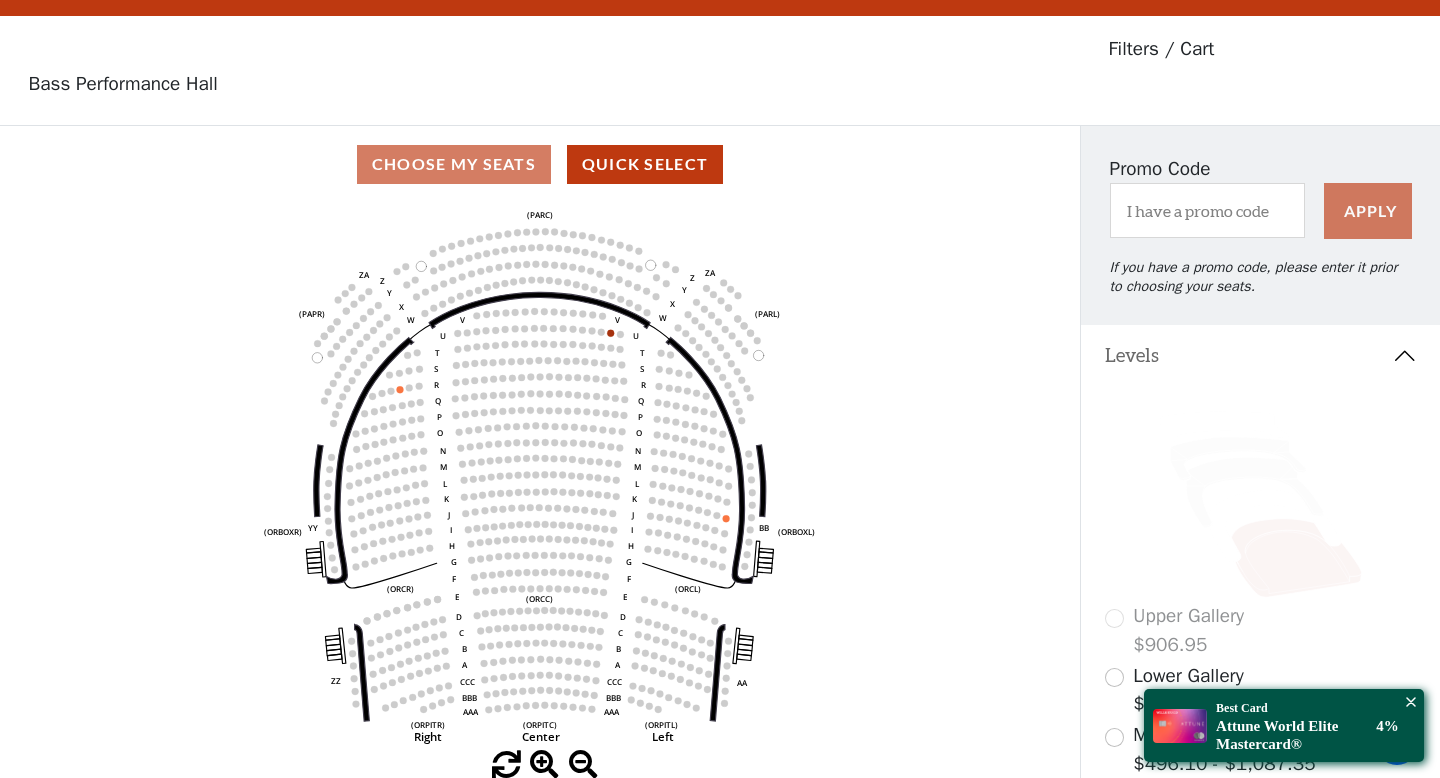 scroll, scrollTop: 92, scrollLeft: 0, axis: vertical 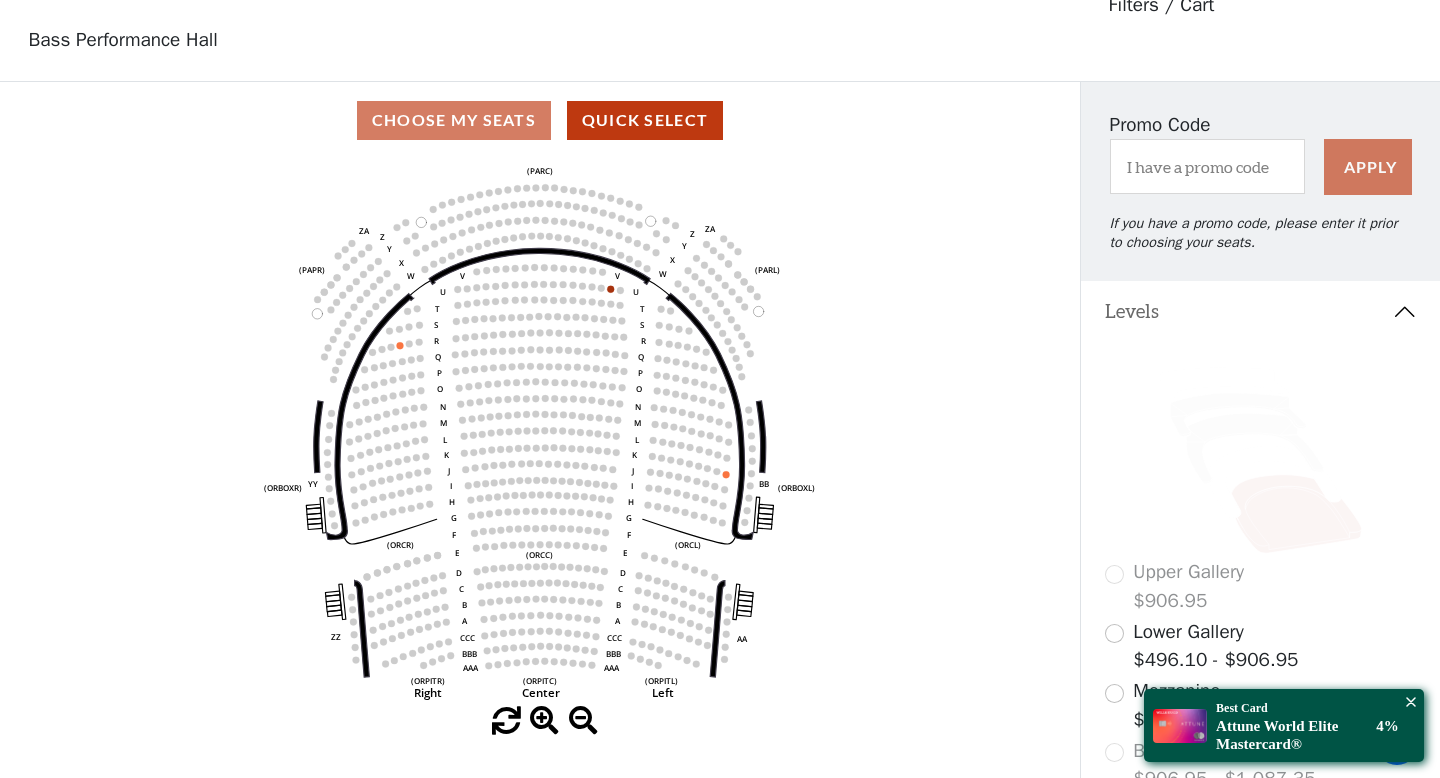 click 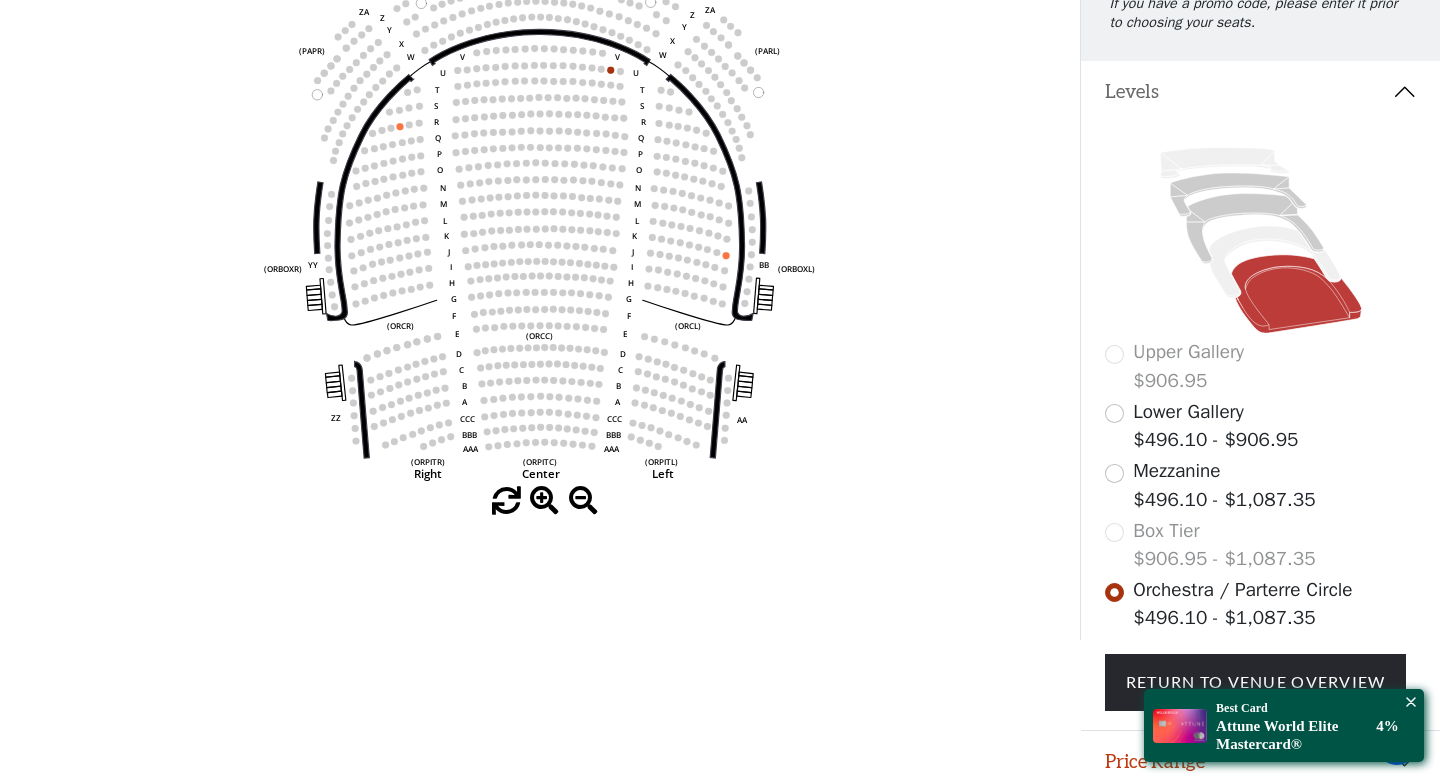 scroll, scrollTop: 314, scrollLeft: 0, axis: vertical 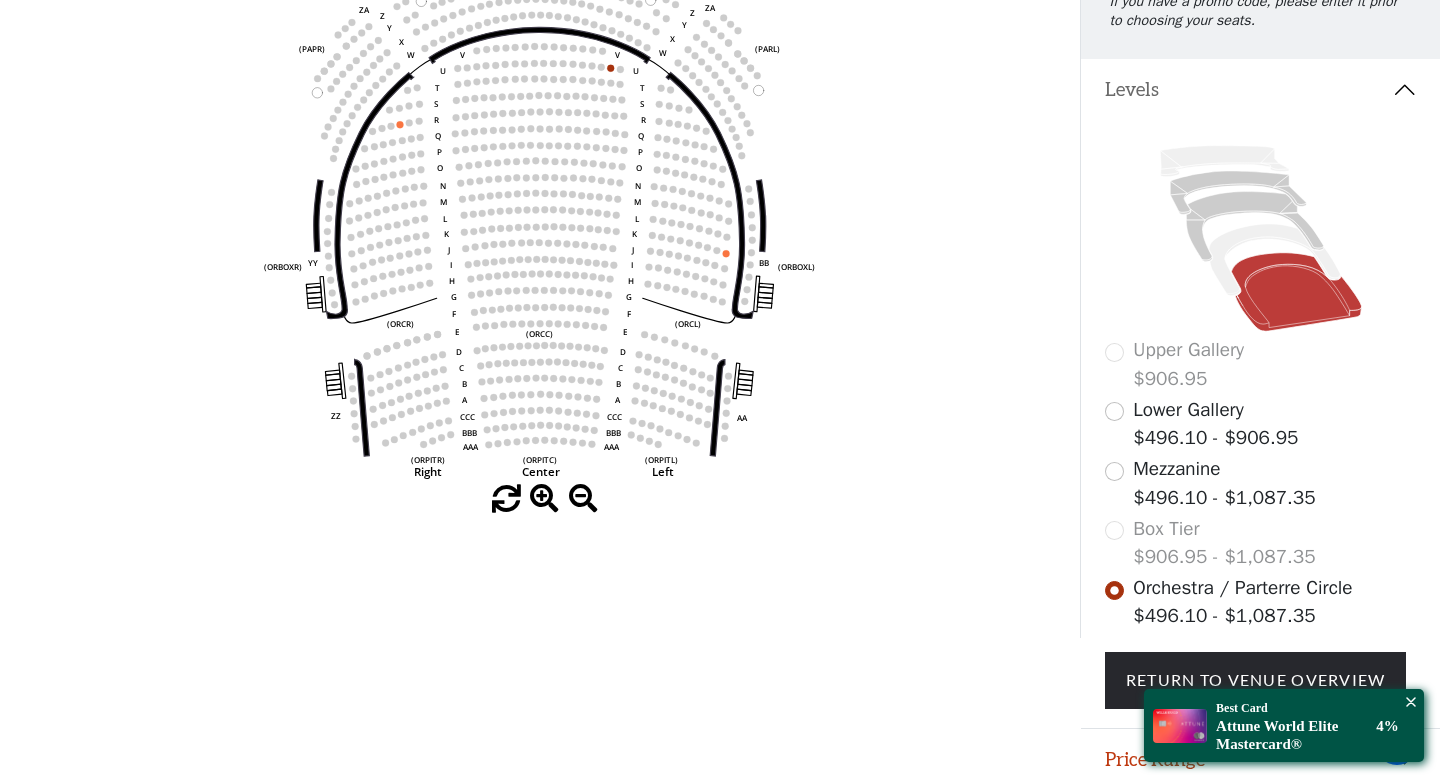 click on "Box Tier $906.95 - $1,087.35" at bounding box center [1224, 543] 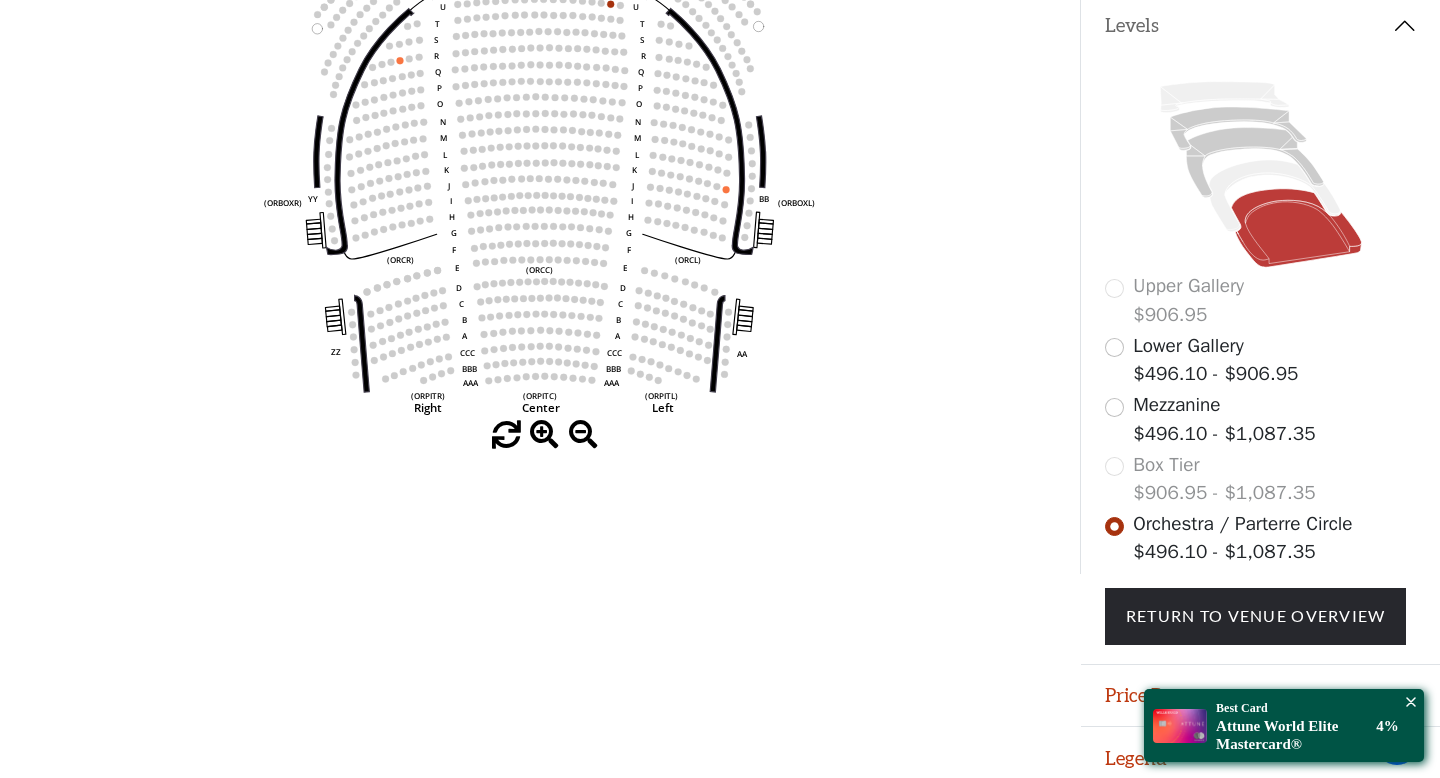 scroll, scrollTop: 0, scrollLeft: 0, axis: both 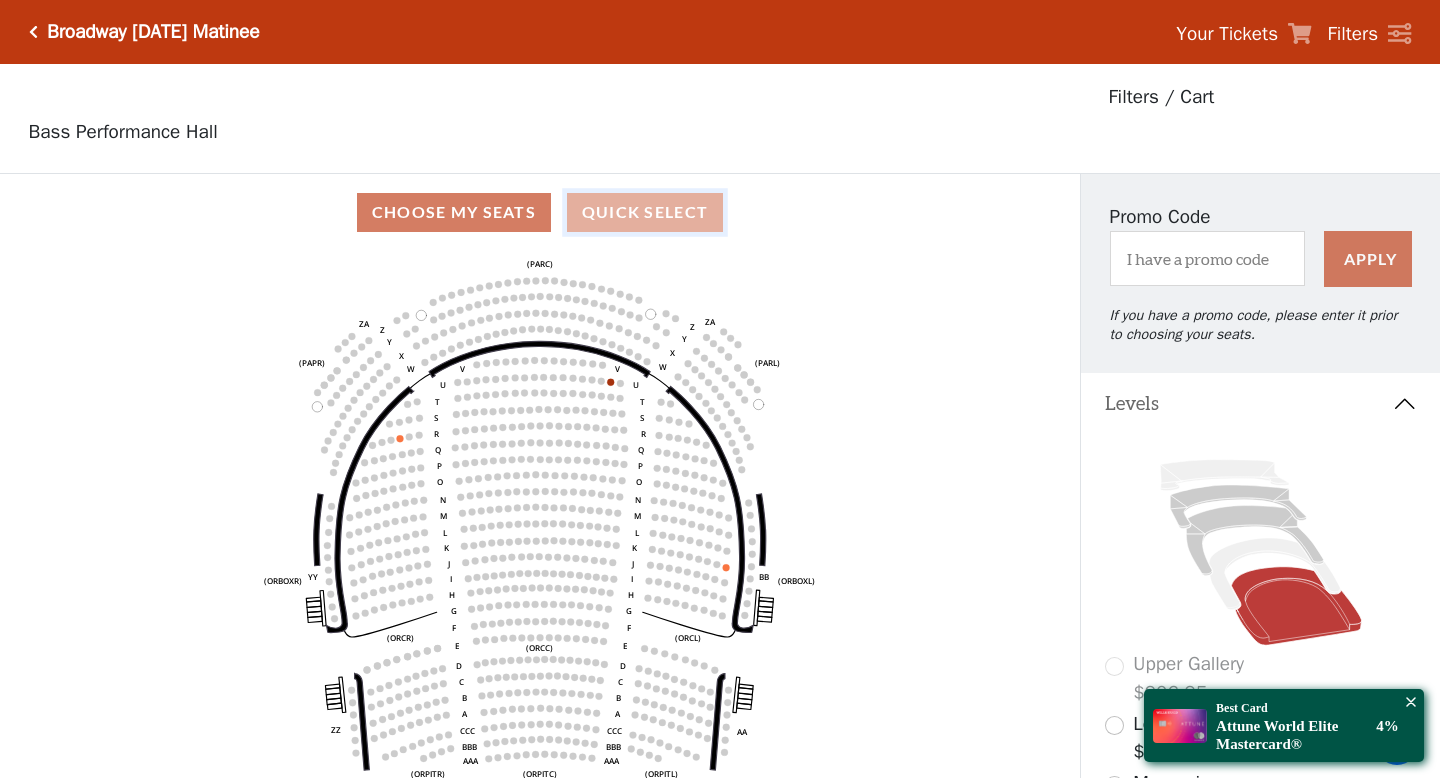 click on "Quick Select" at bounding box center [645, 212] 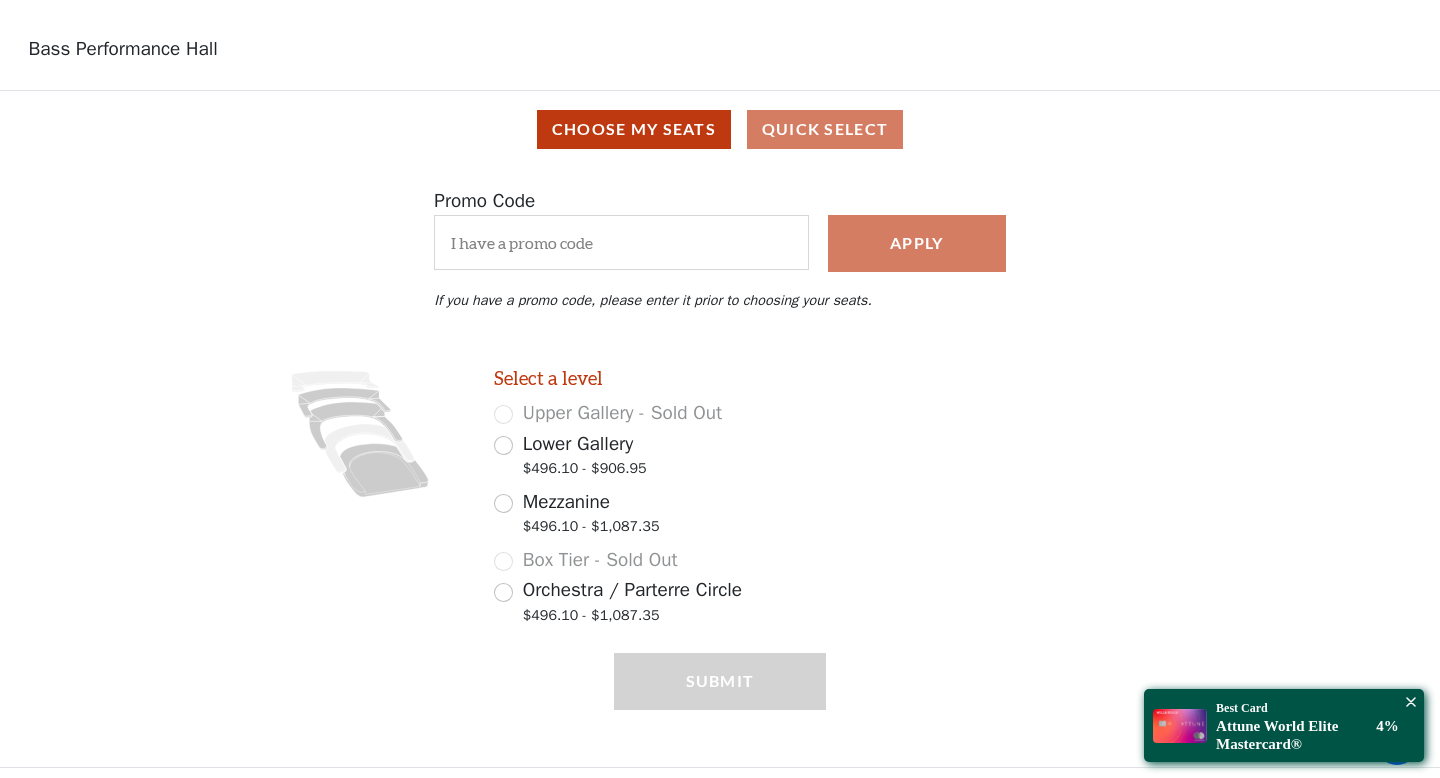 click on "Orchestra / Parterre Circle" at bounding box center (632, 590) 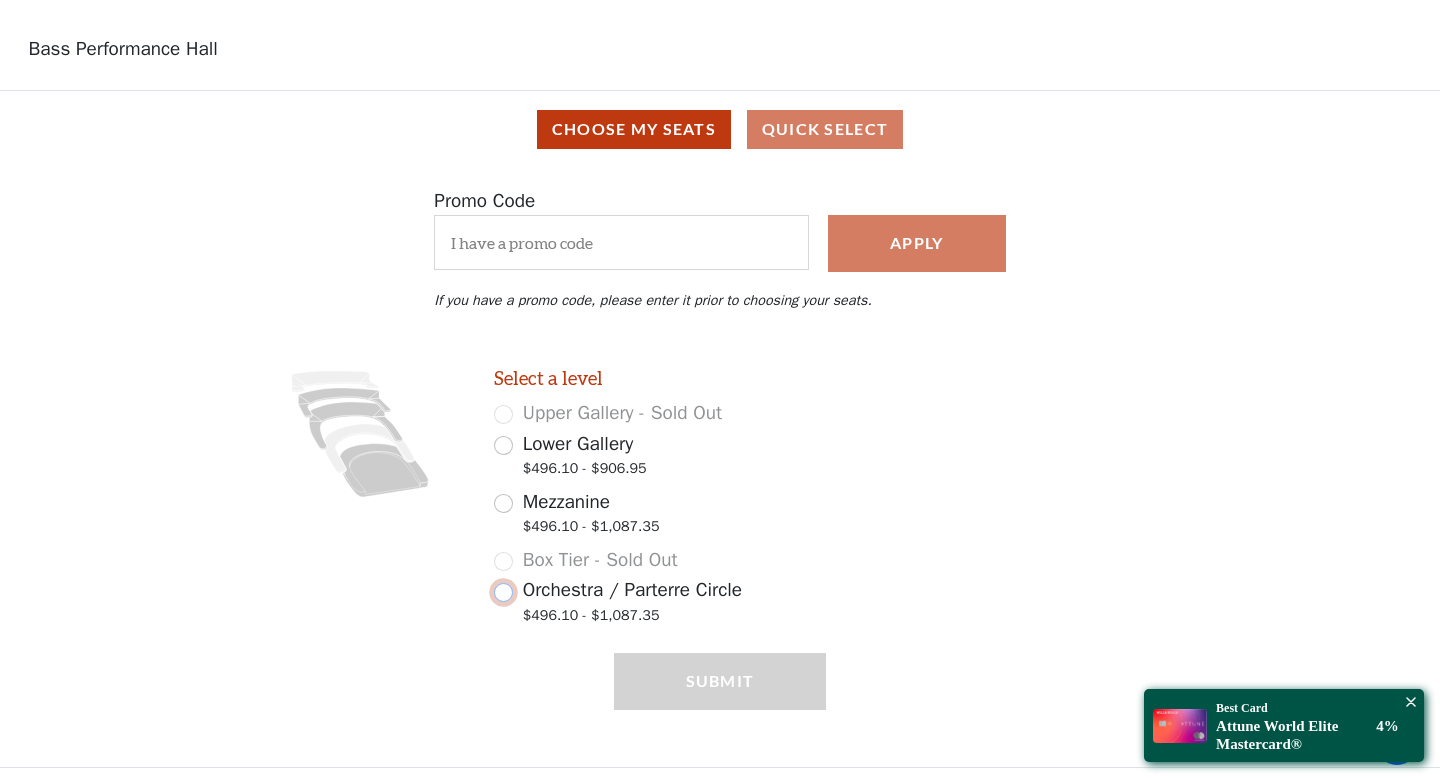 click on "Orchestra / Parterre Circle     $496.10 - $1,087.35" at bounding box center [503, 592] 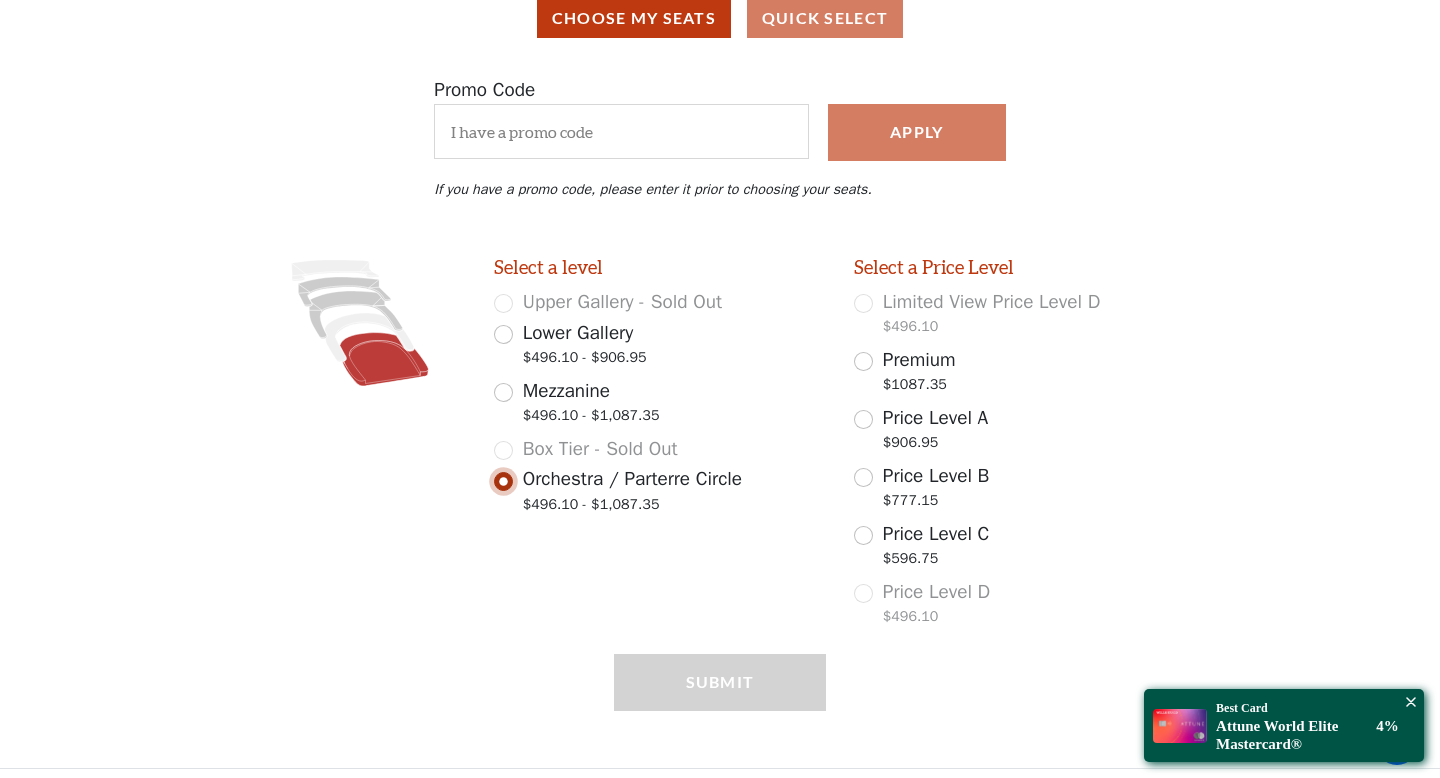 scroll, scrollTop: 195, scrollLeft: 0, axis: vertical 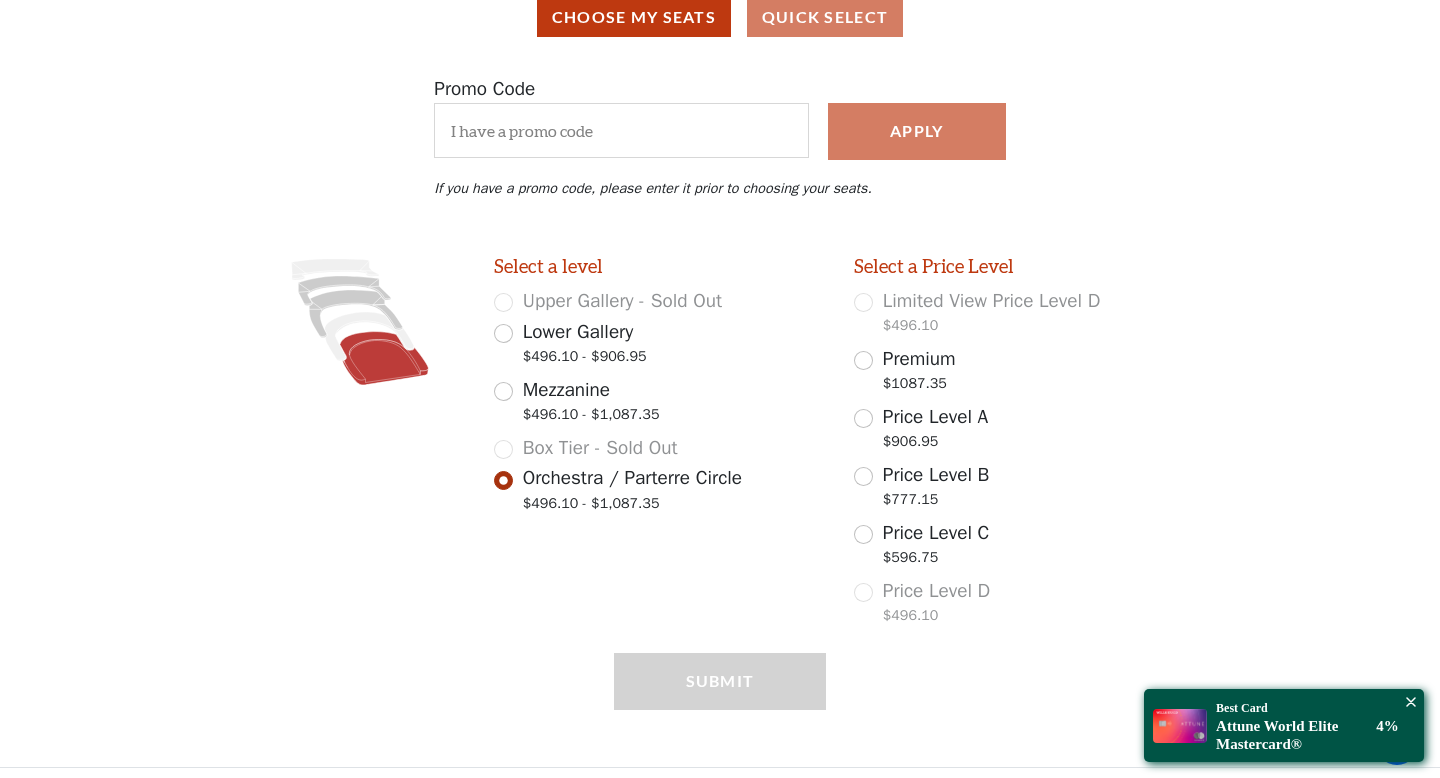 click on "Price Level C" at bounding box center (936, 533) 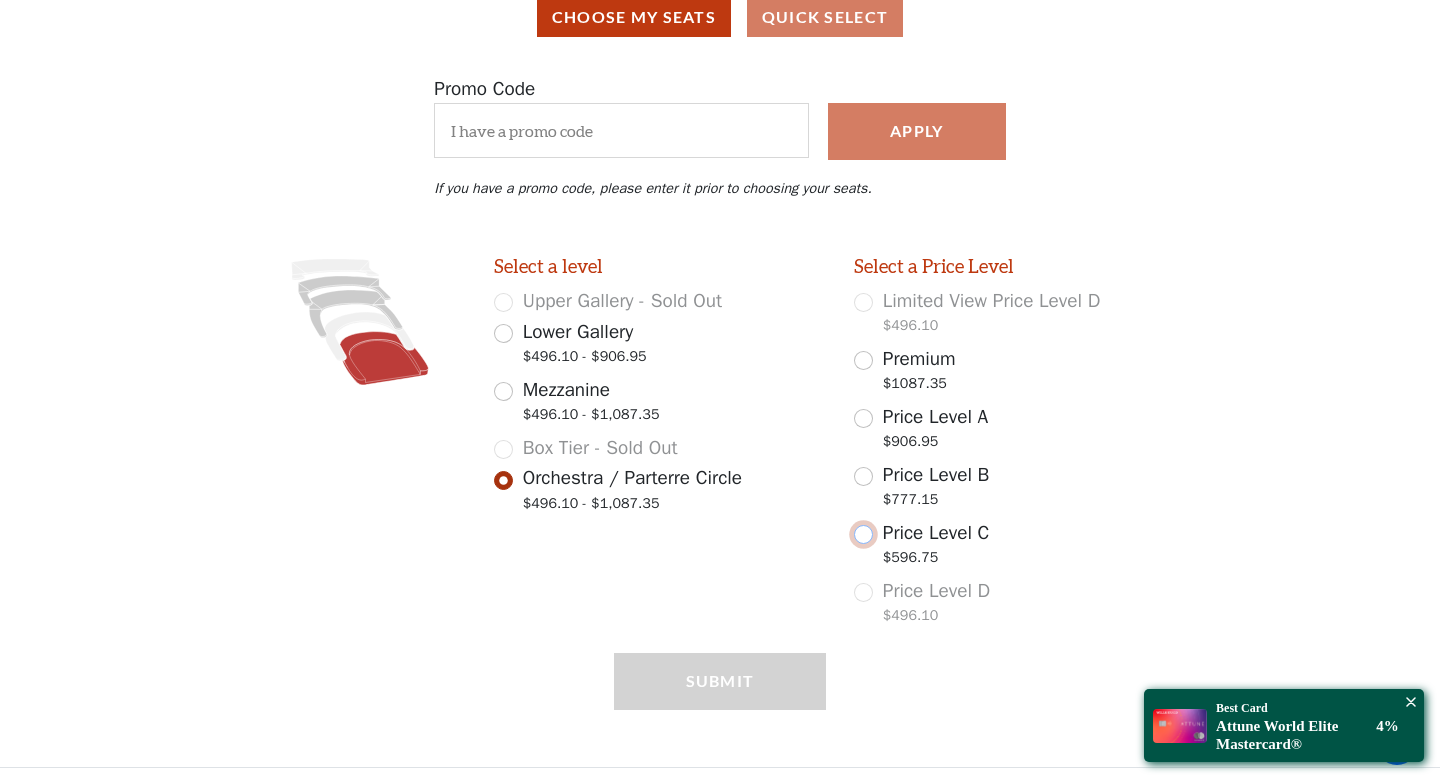 radio on "true" 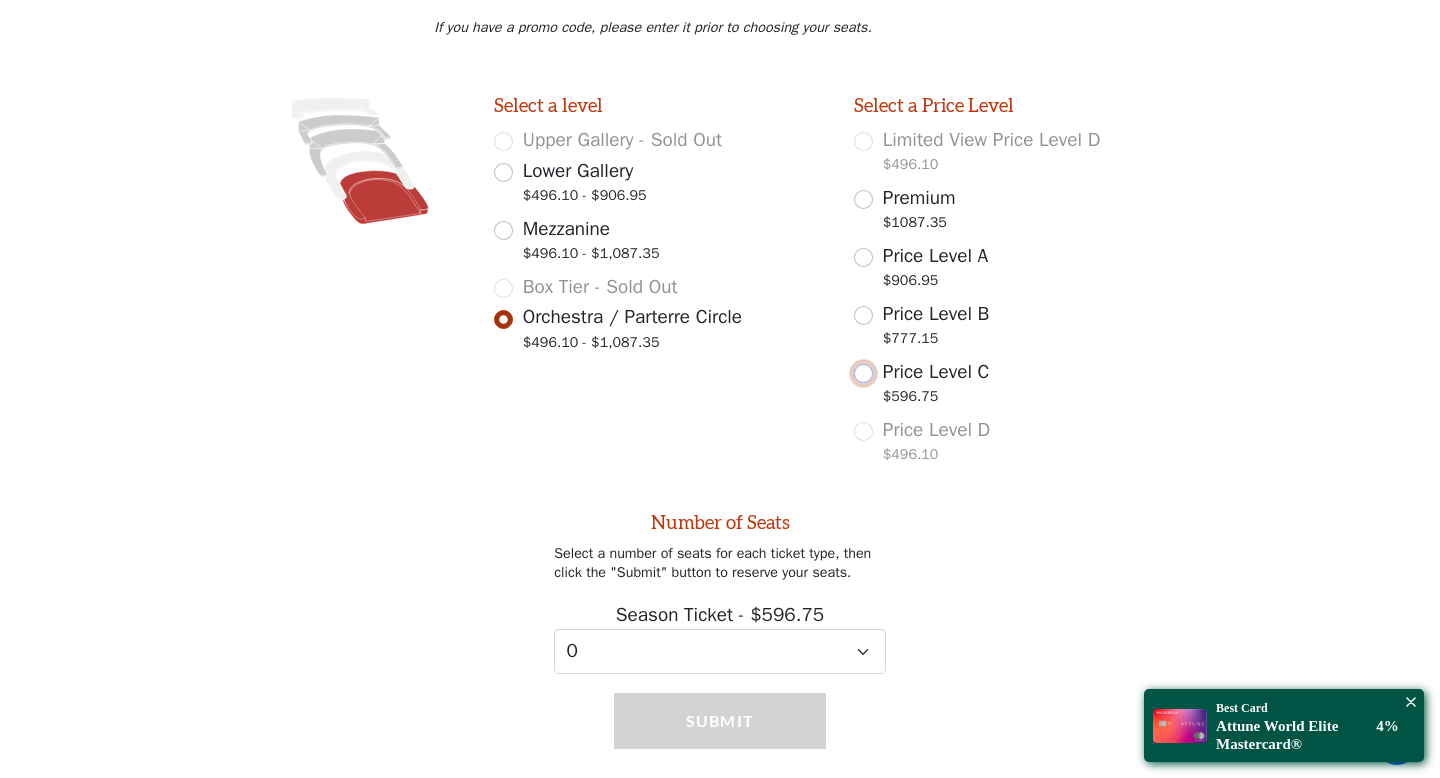 scroll, scrollTop: 391, scrollLeft: 0, axis: vertical 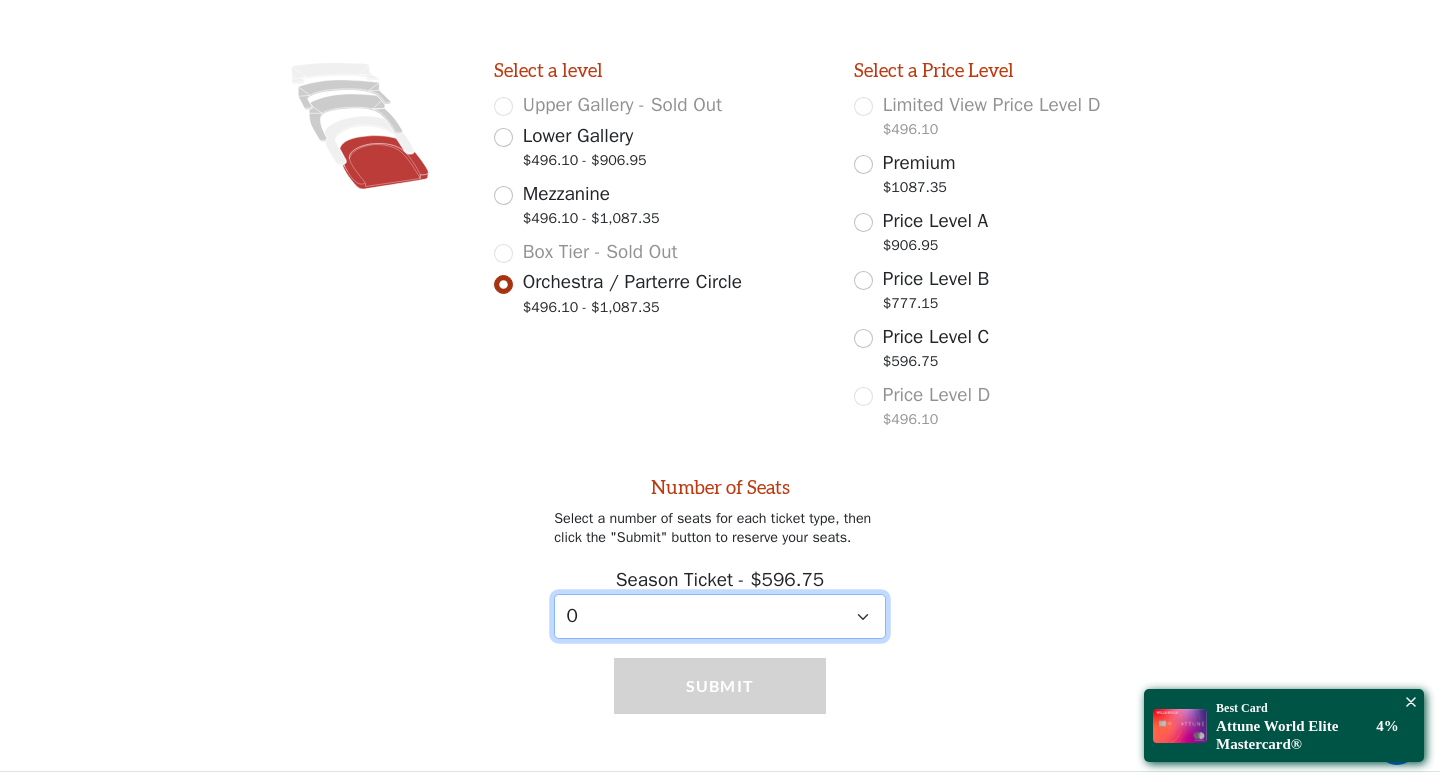 click on "0 1" at bounding box center (720, 616) 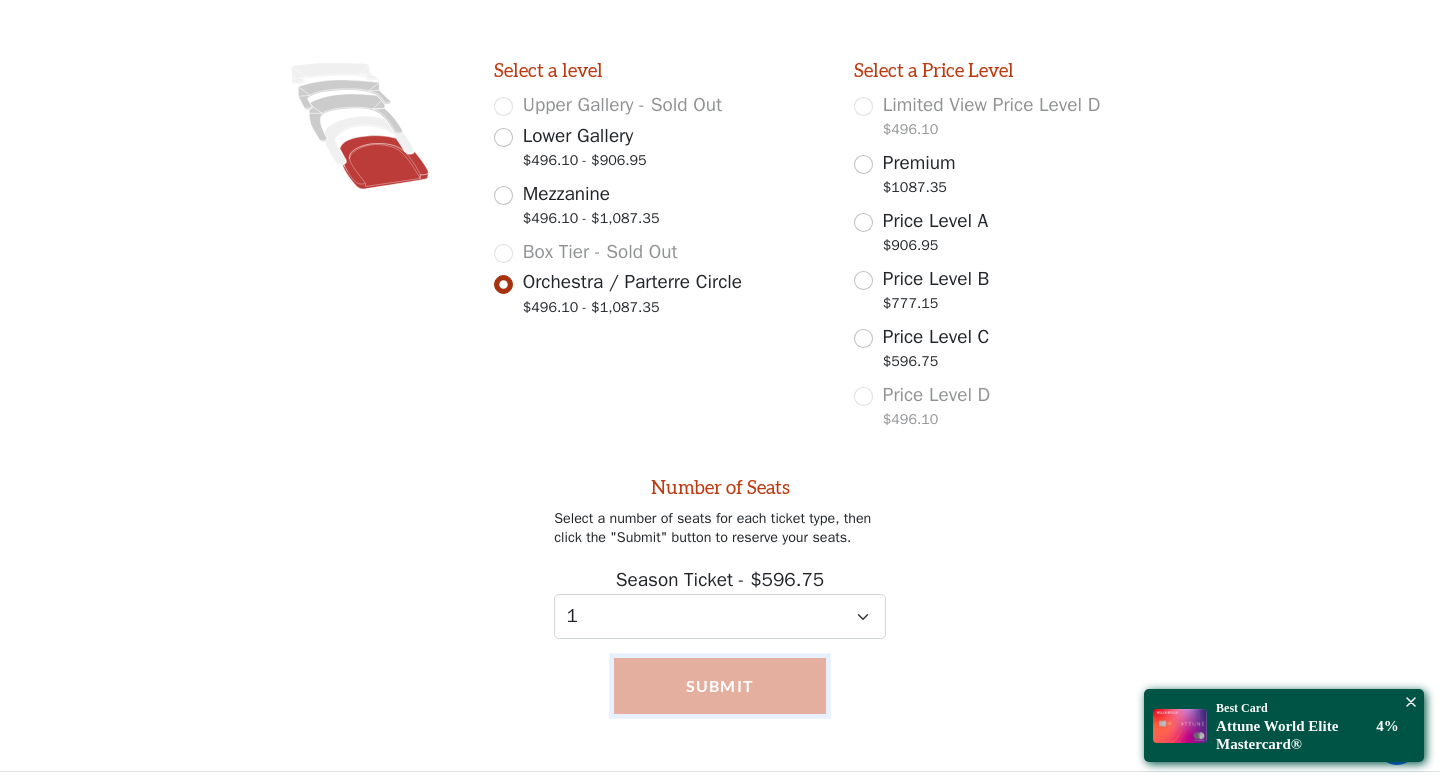 click on "Submit" at bounding box center [720, 686] 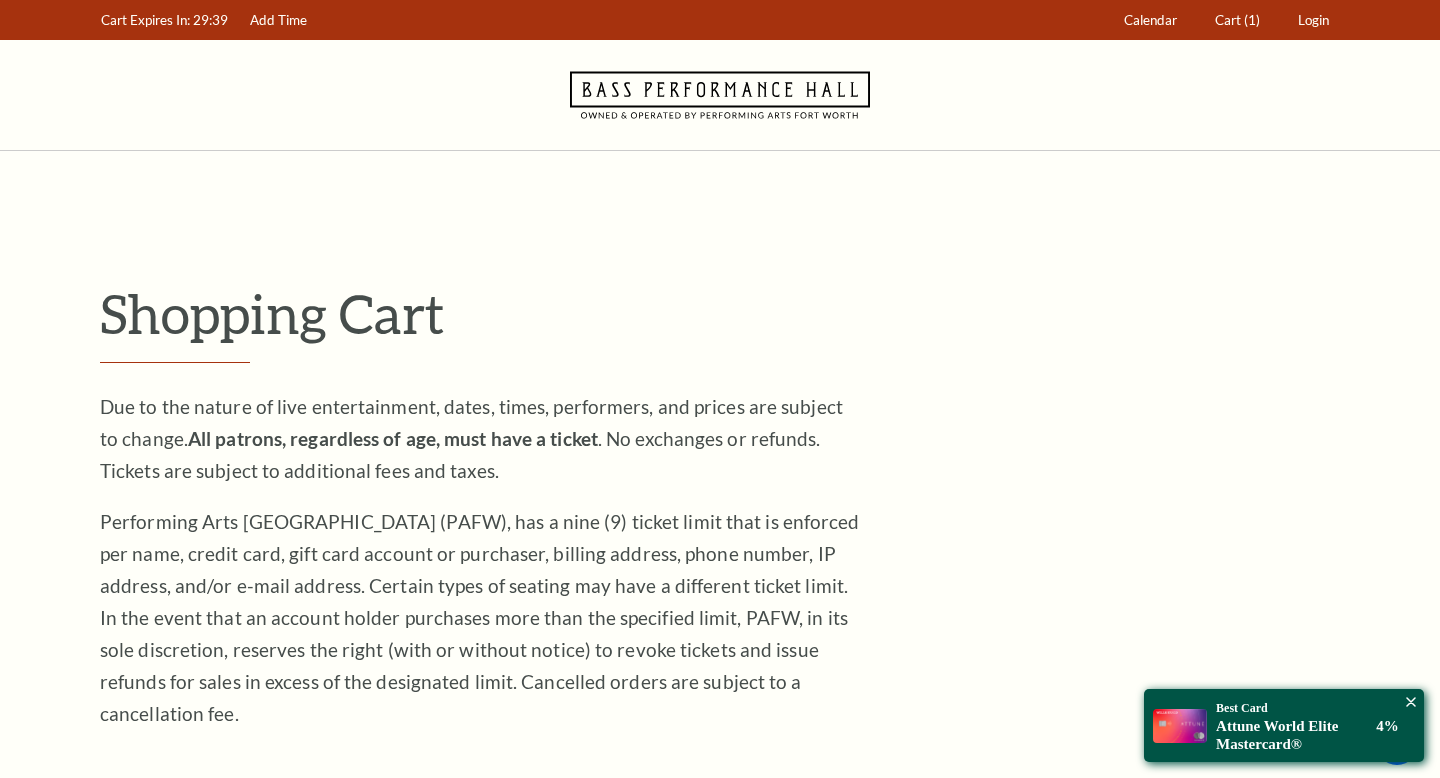 scroll, scrollTop: 0, scrollLeft: 0, axis: both 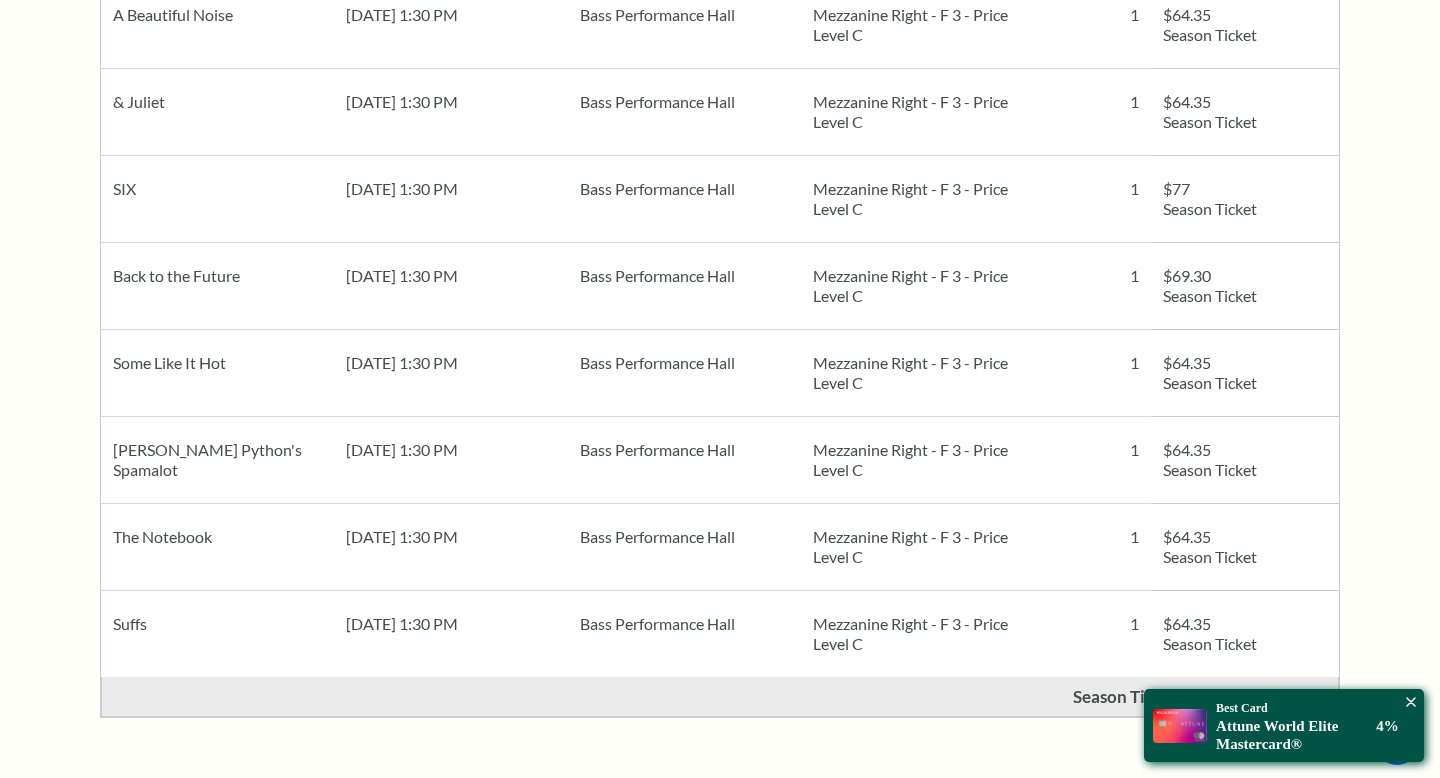 click on "$77 Season Ticket" at bounding box center [1245, 199] 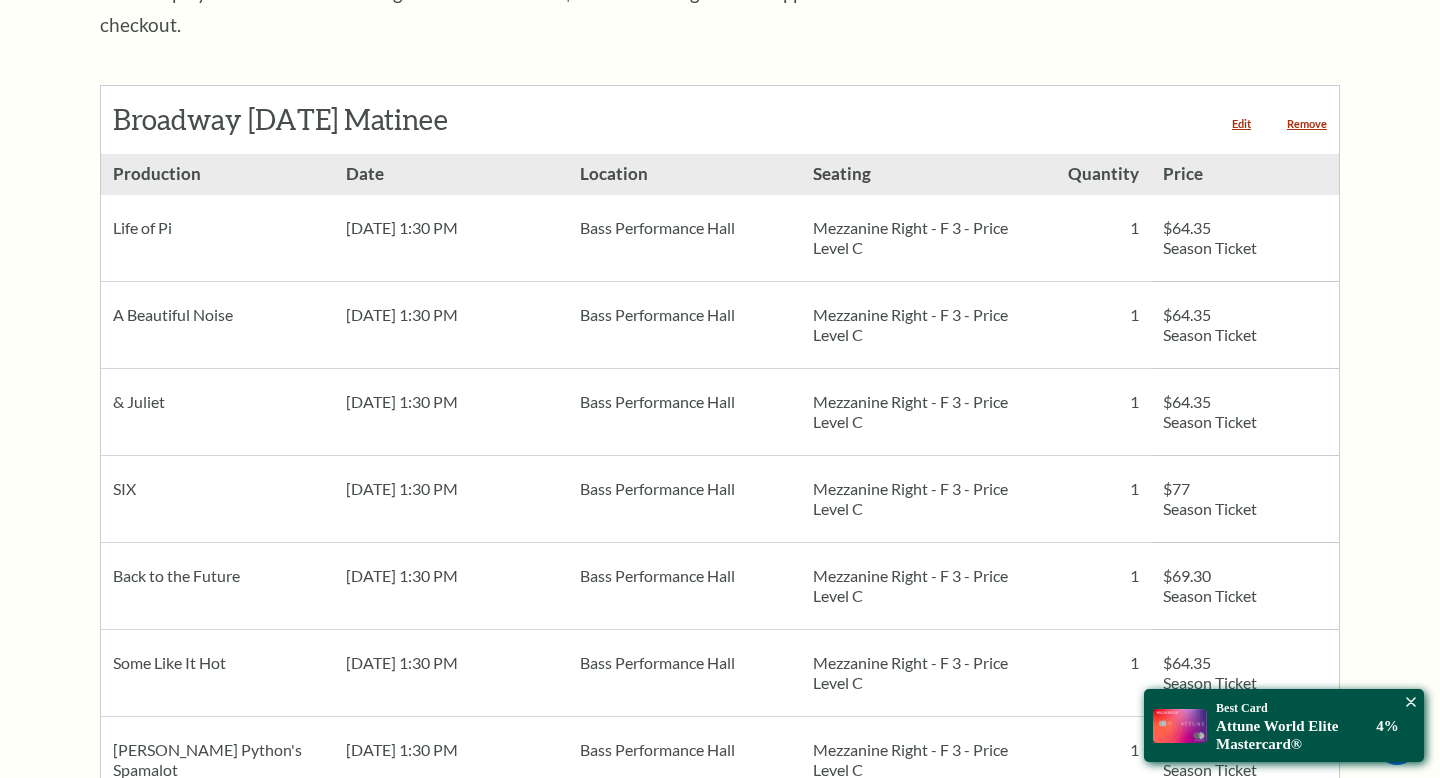 scroll, scrollTop: 0, scrollLeft: 0, axis: both 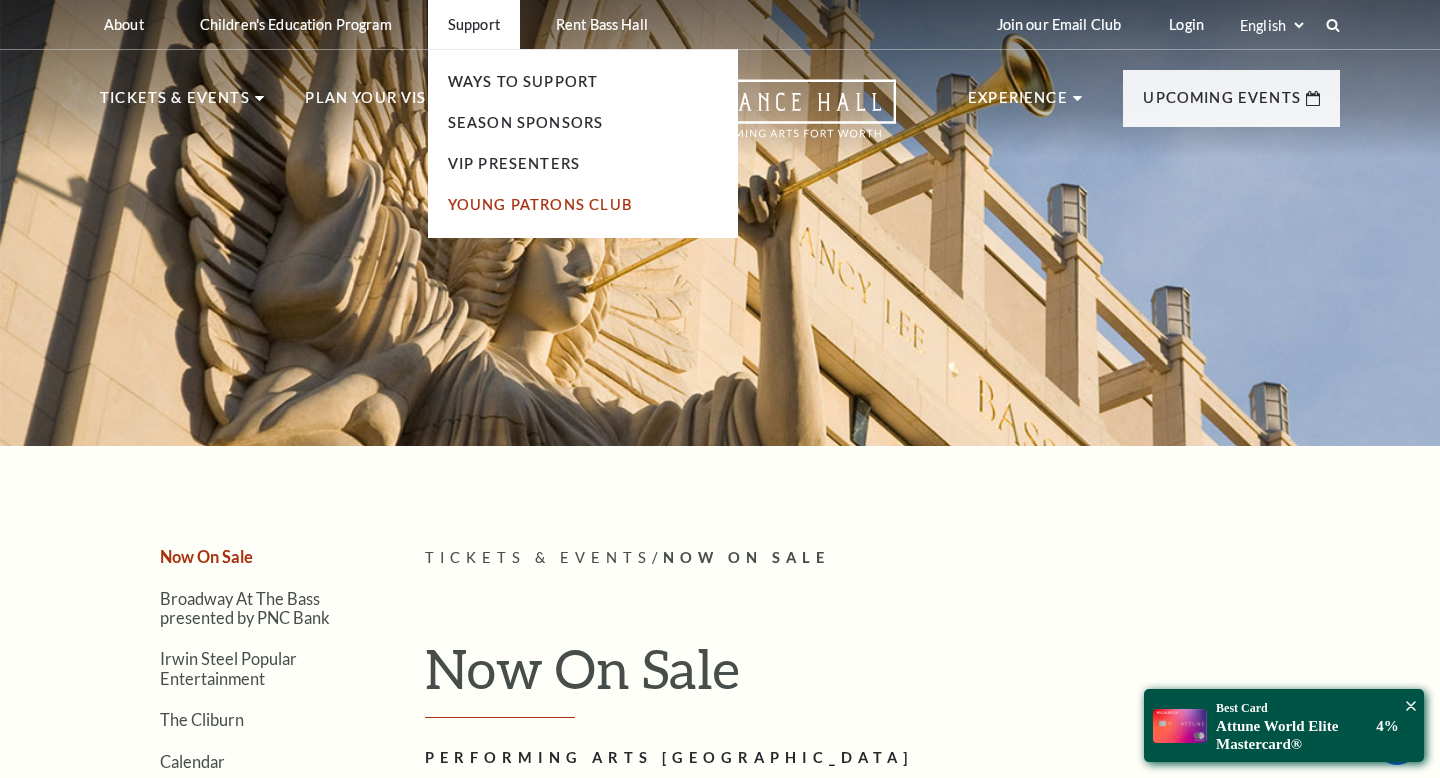 click on "Young Patrons Club" at bounding box center (540, 204) 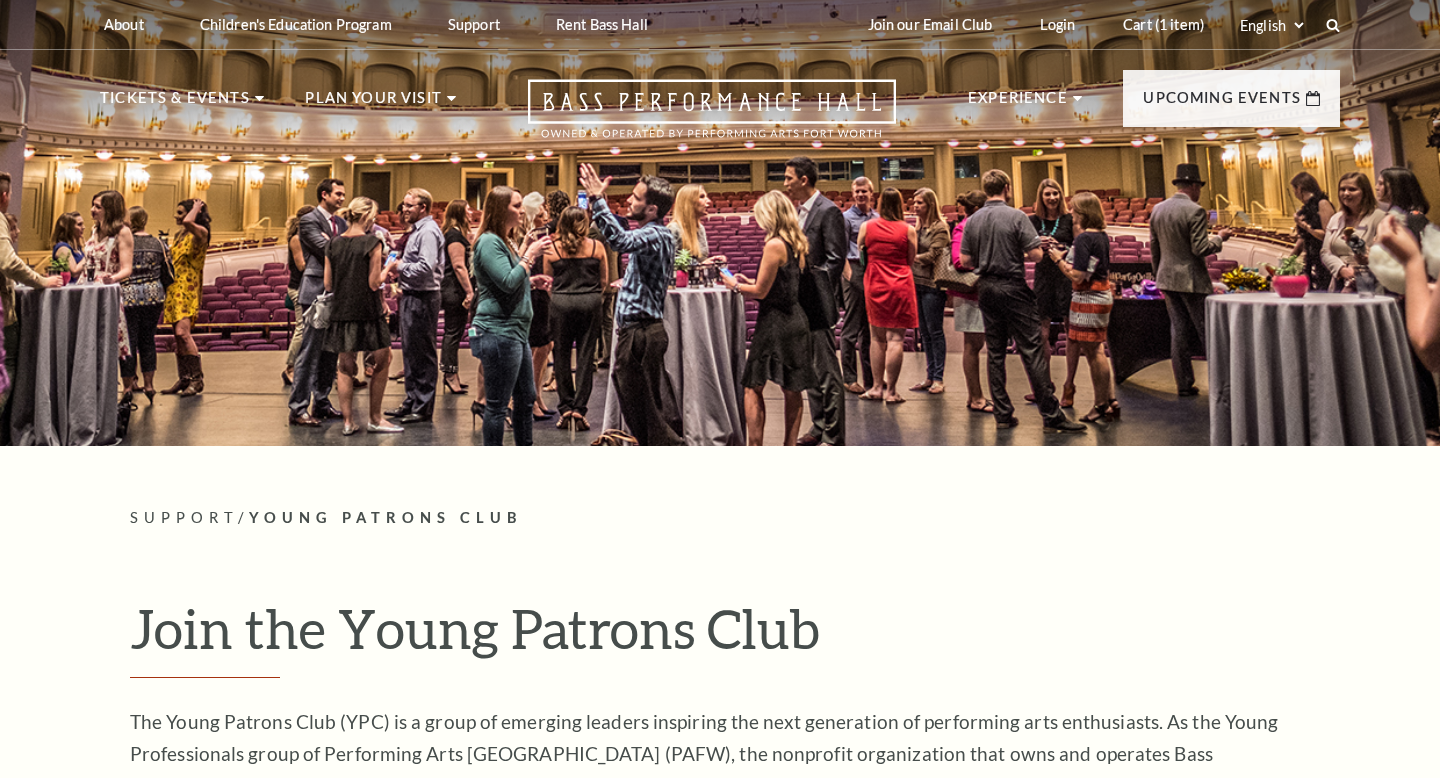scroll, scrollTop: 0, scrollLeft: 0, axis: both 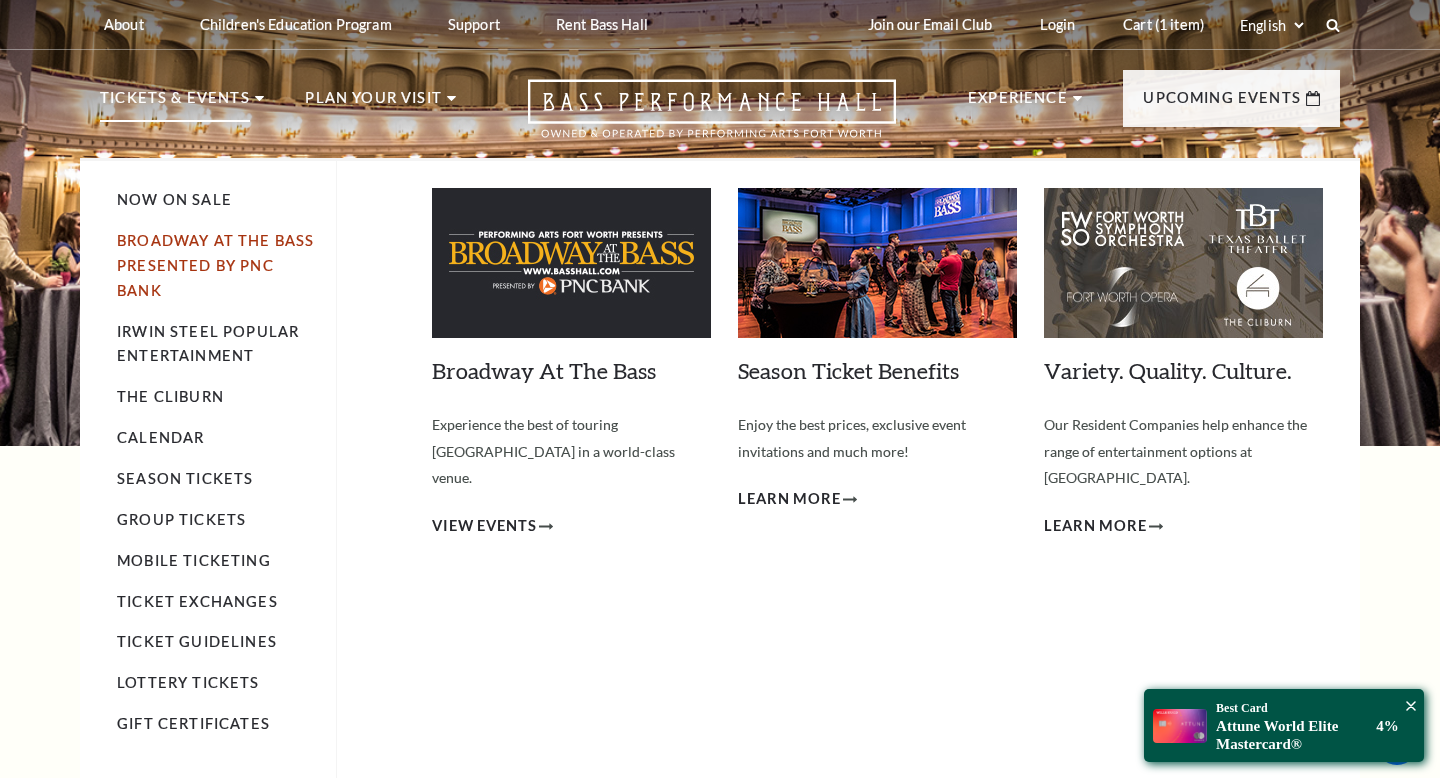 click on "Broadway At The Bass presented by PNC Bank" at bounding box center (215, 265) 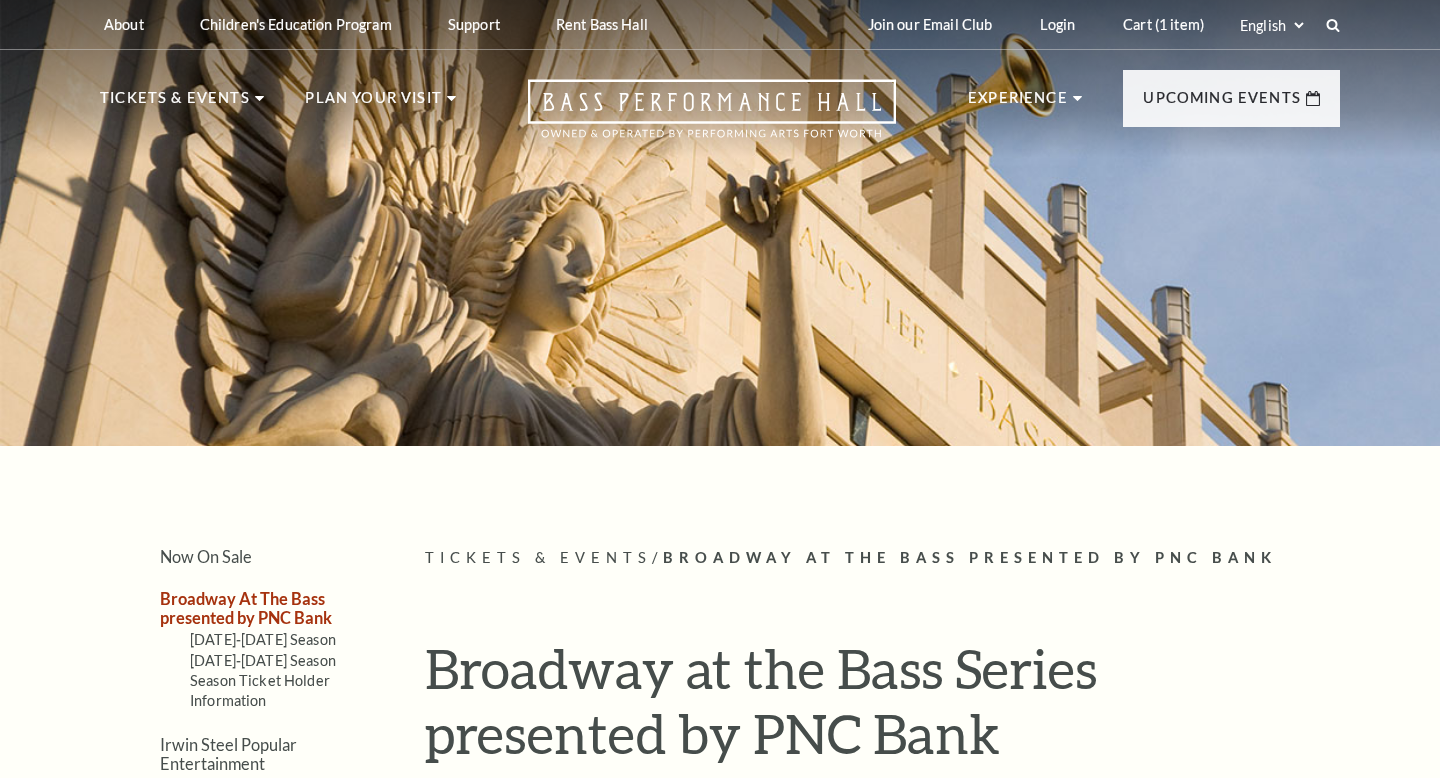 scroll, scrollTop: 0, scrollLeft: 0, axis: both 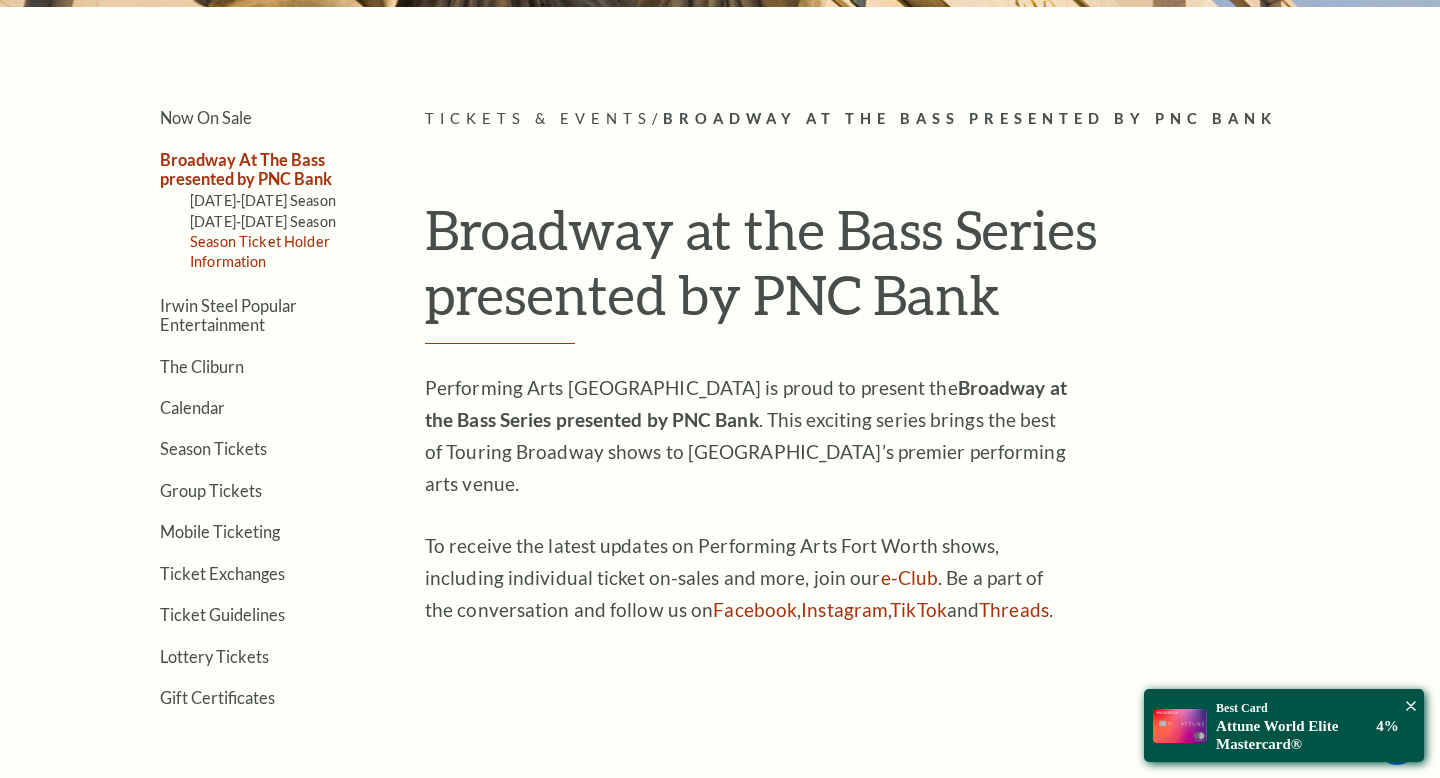 click on "Season Ticket Holder Information" at bounding box center [260, 251] 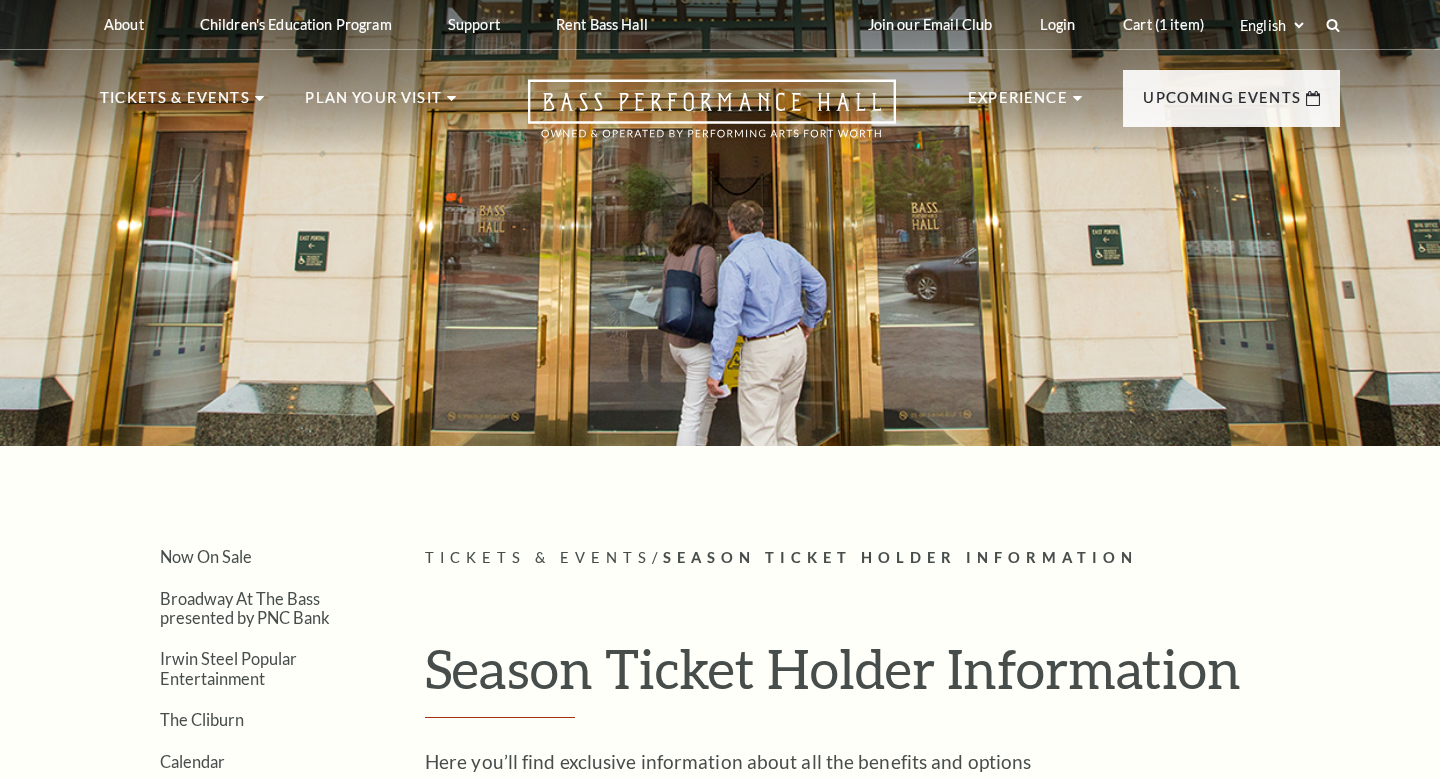 scroll, scrollTop: 0, scrollLeft: 0, axis: both 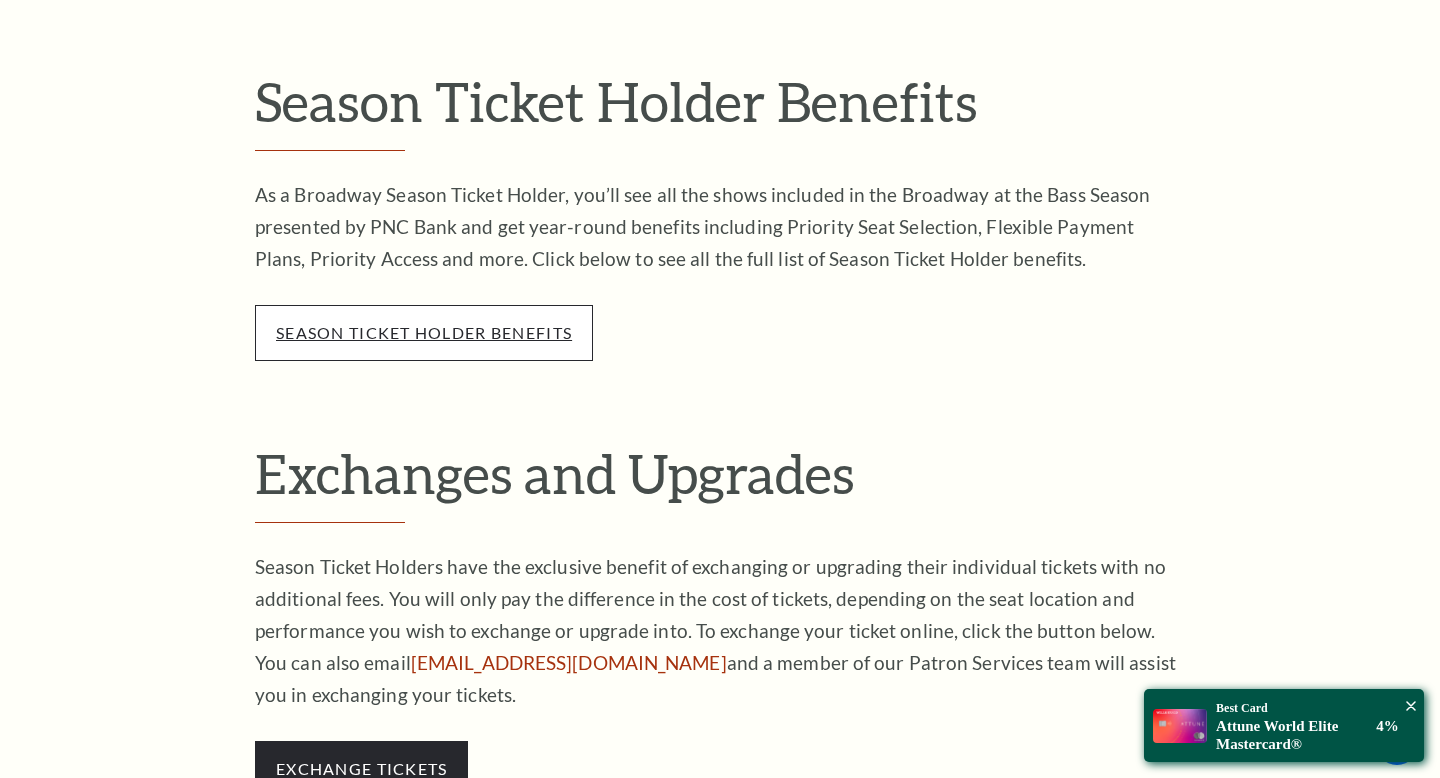 click on "season ticket holder benefits" at bounding box center [424, 332] 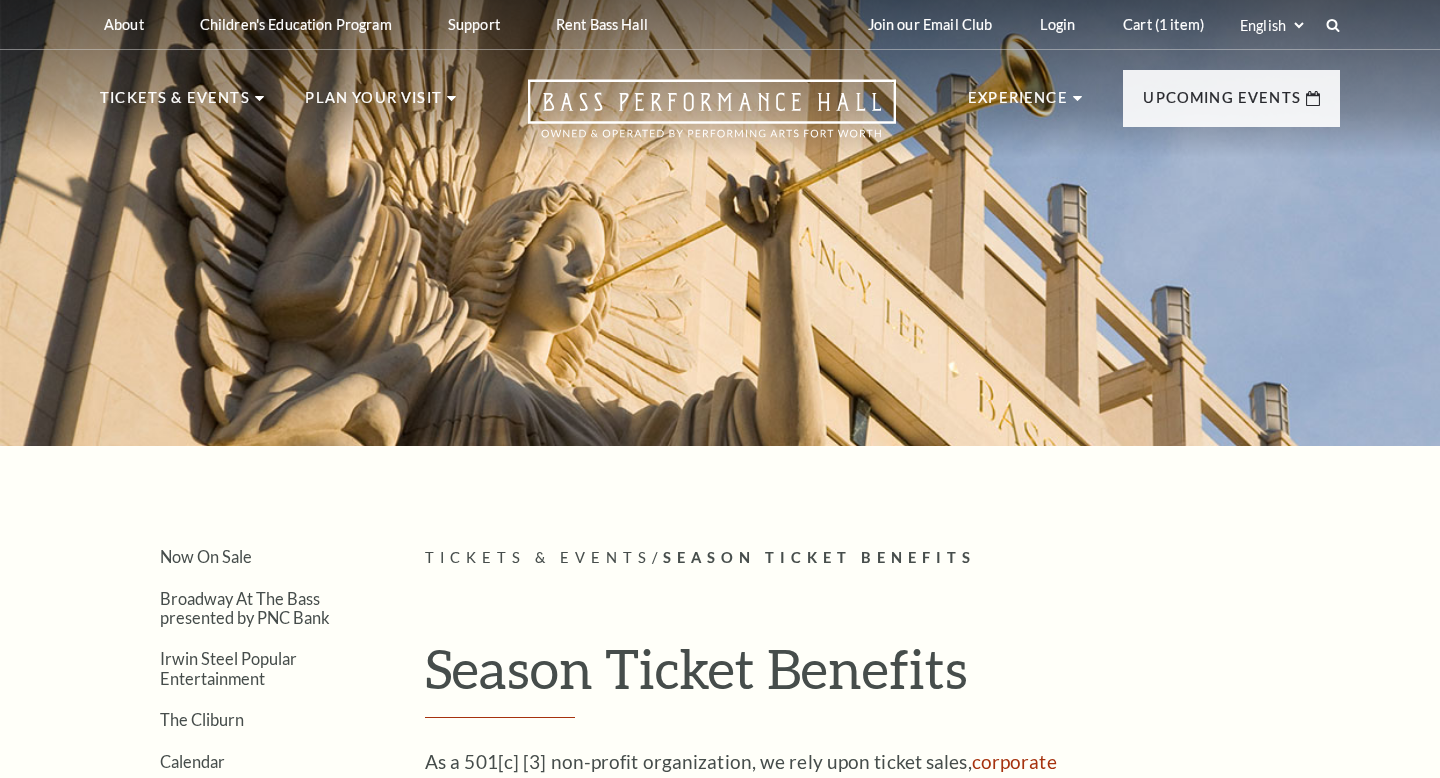 scroll, scrollTop: 0, scrollLeft: 0, axis: both 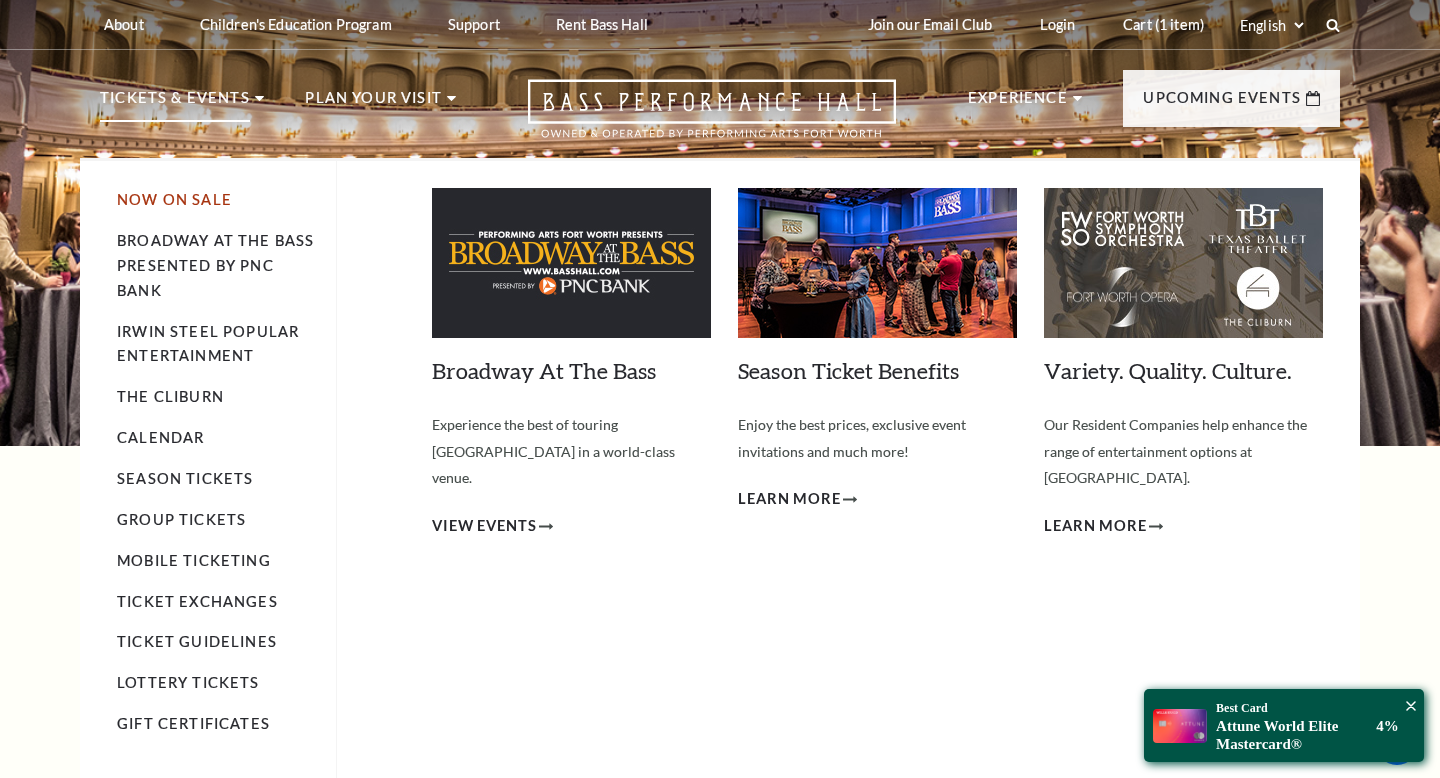 click on "Now On Sale" at bounding box center (174, 199) 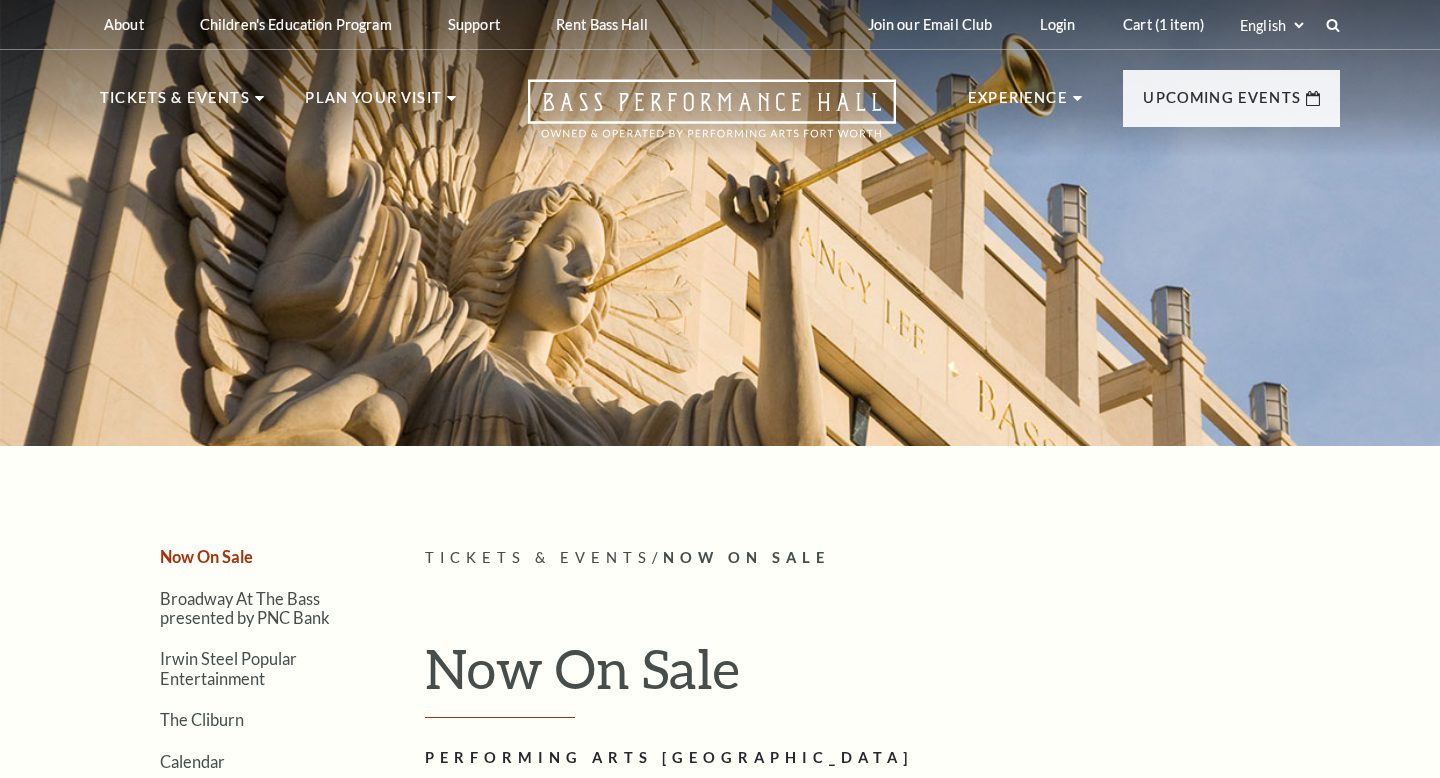scroll, scrollTop: 0, scrollLeft: 0, axis: both 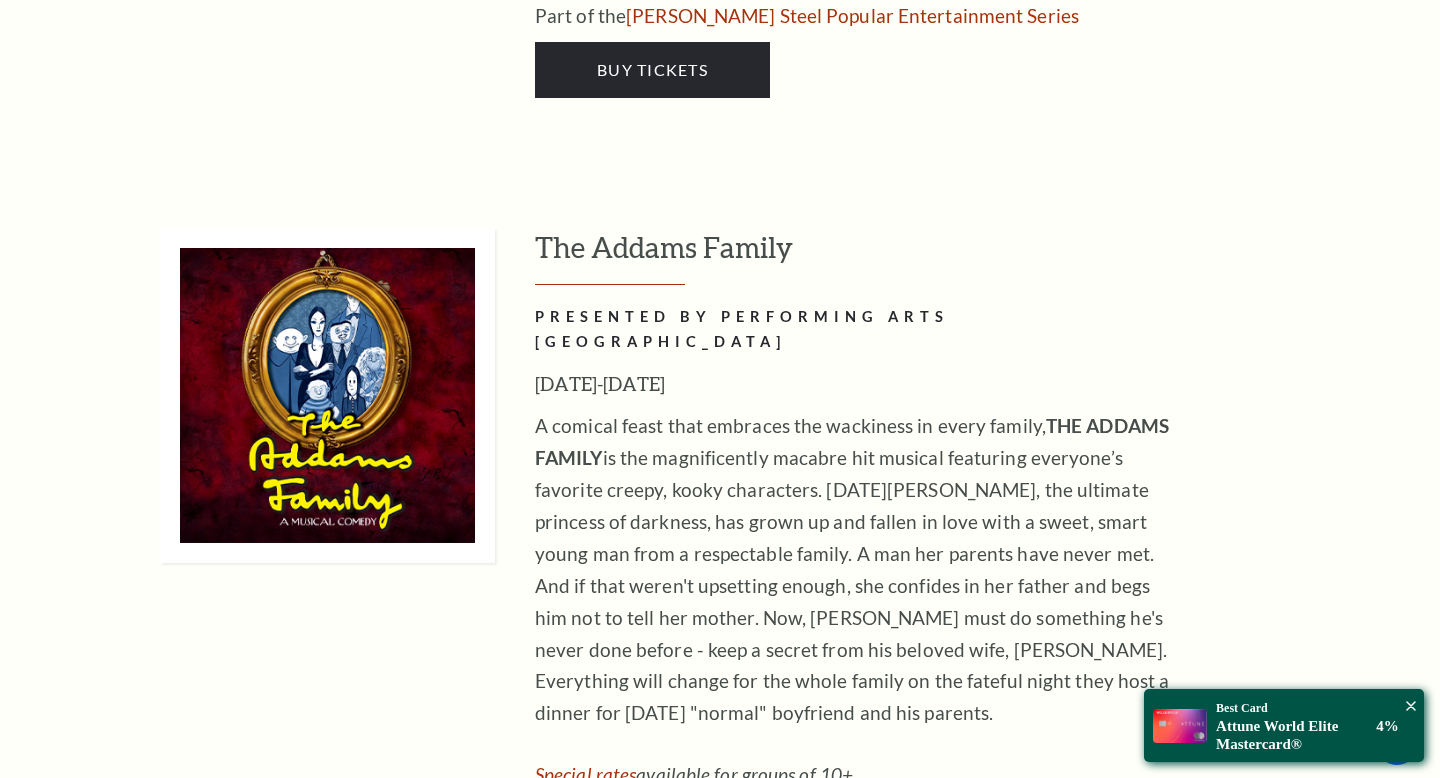 click on "Buy Tickets" at bounding box center (652, 890) 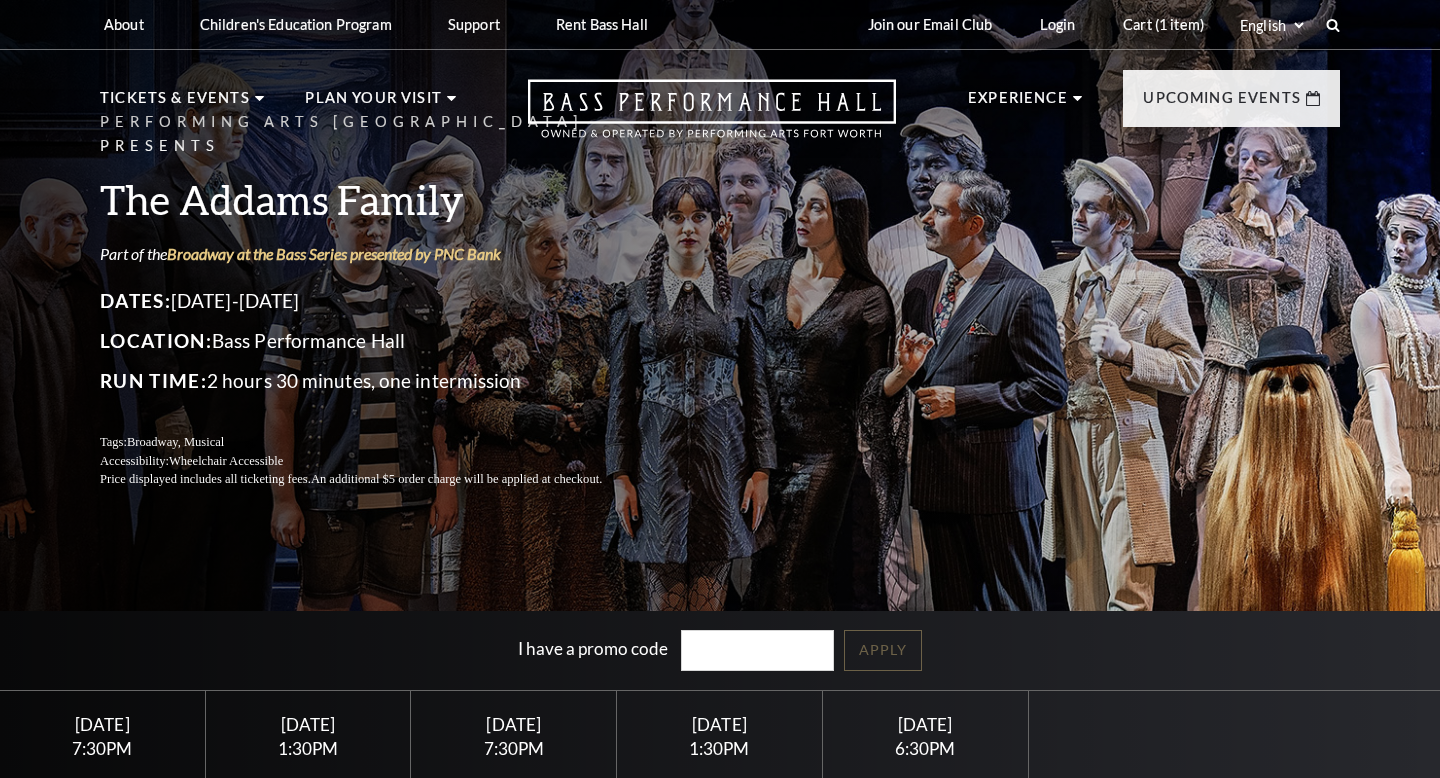 scroll, scrollTop: 0, scrollLeft: 0, axis: both 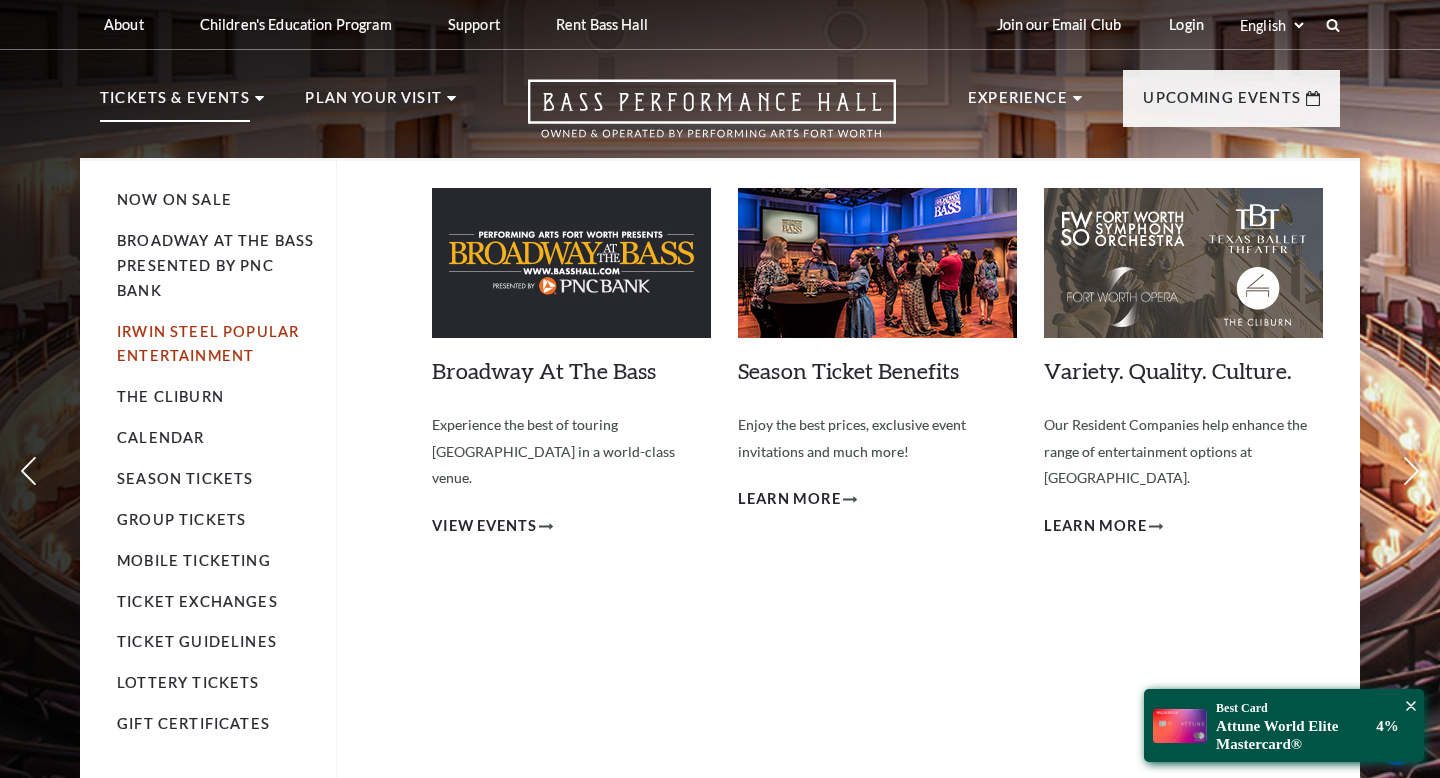 click on "Irwin Steel Popular Entertainment" at bounding box center [208, 344] 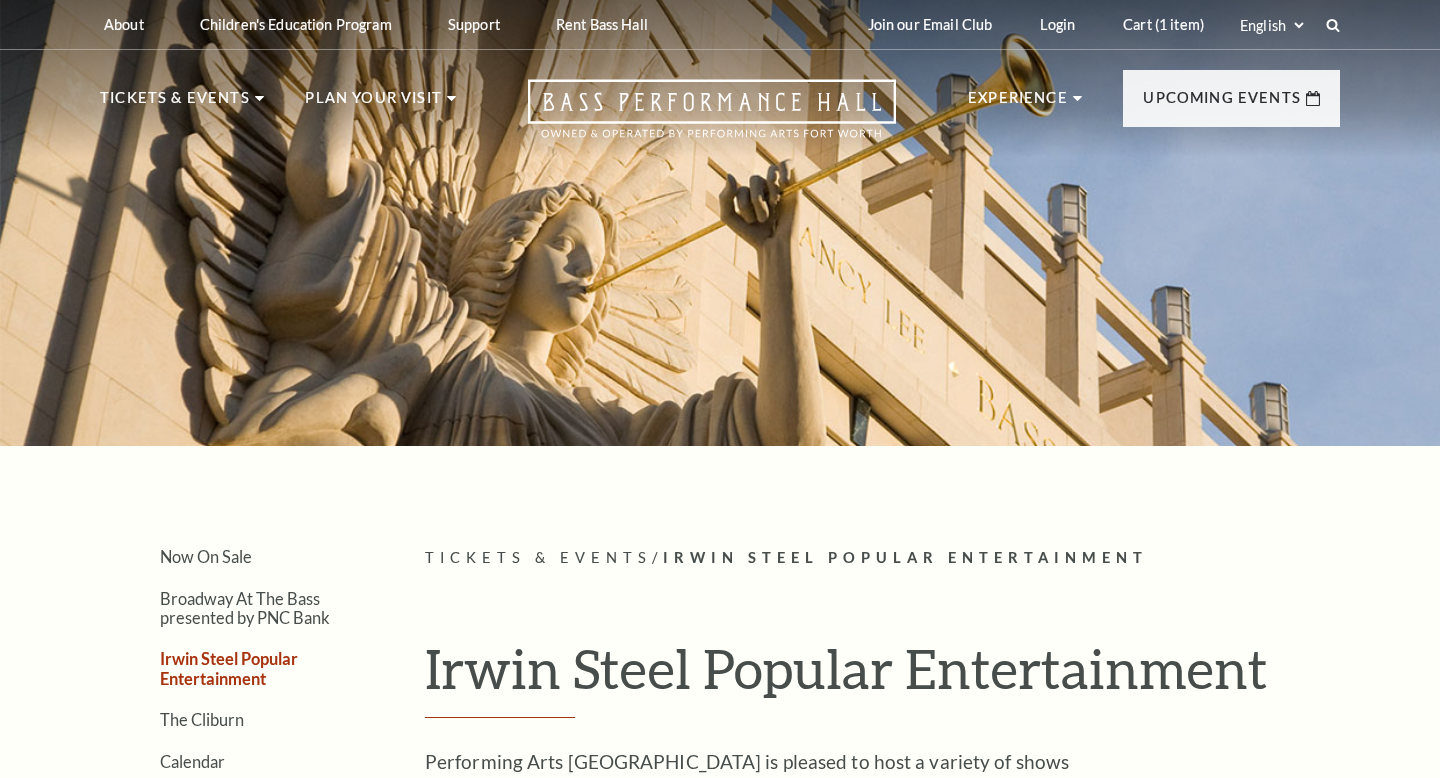 scroll, scrollTop: 0, scrollLeft: 0, axis: both 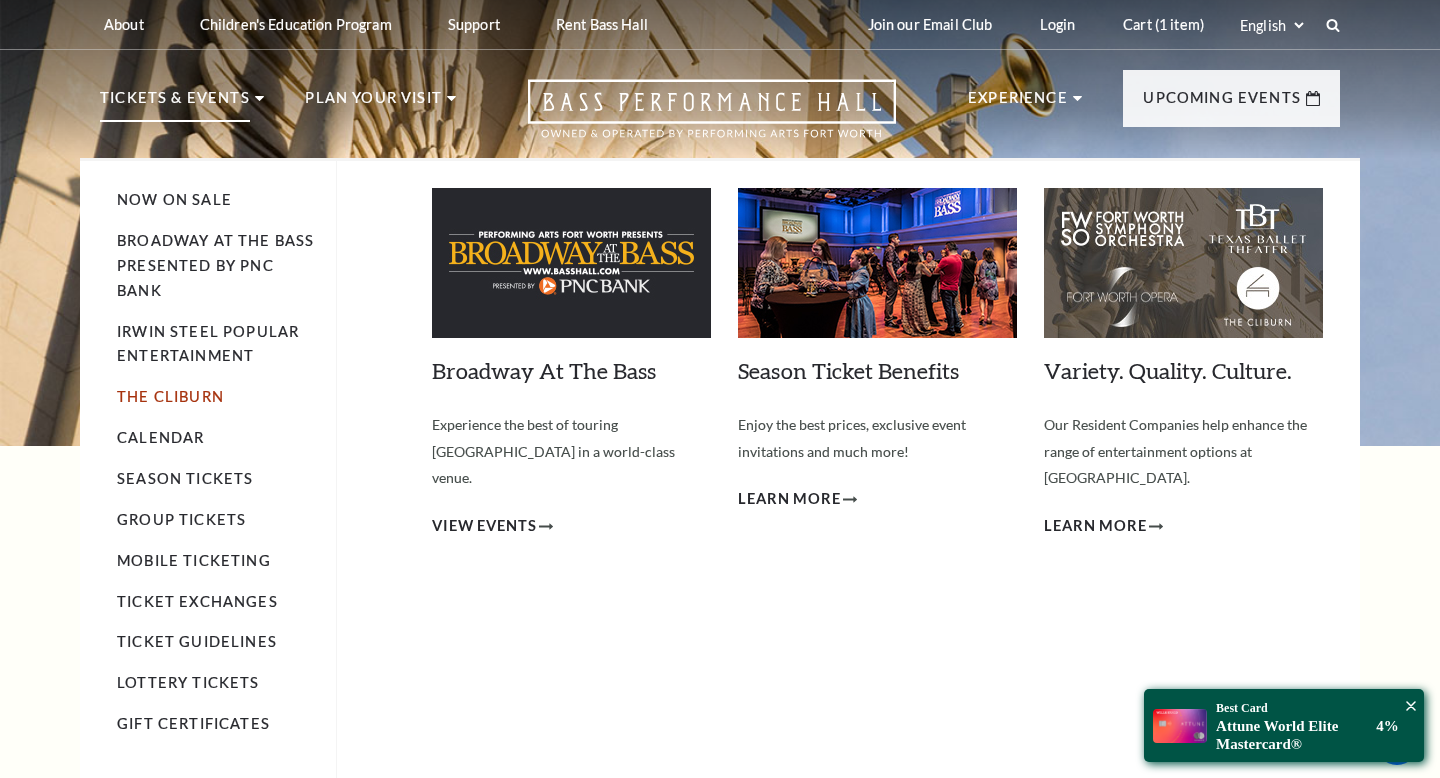 click on "The Cliburn" at bounding box center [170, 396] 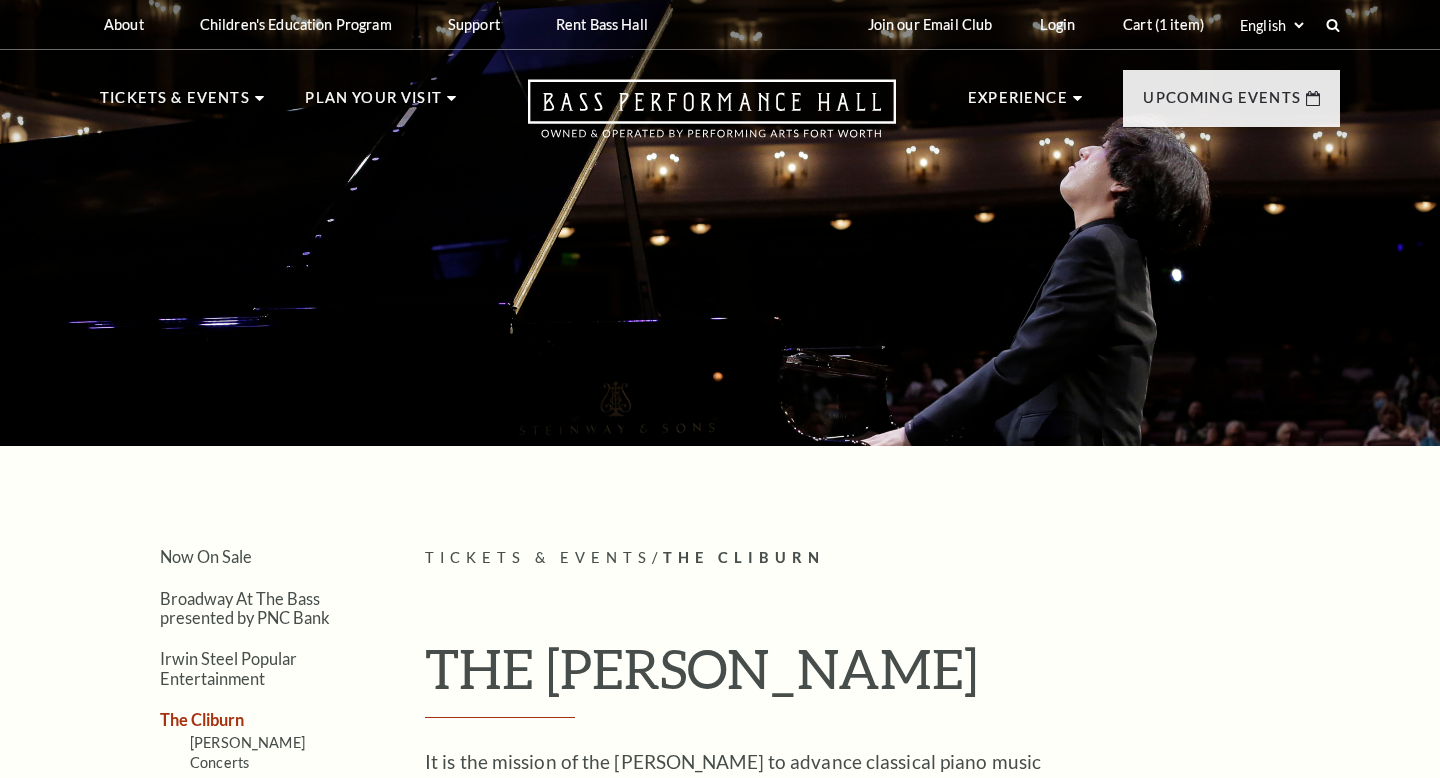 scroll, scrollTop: 0, scrollLeft: 0, axis: both 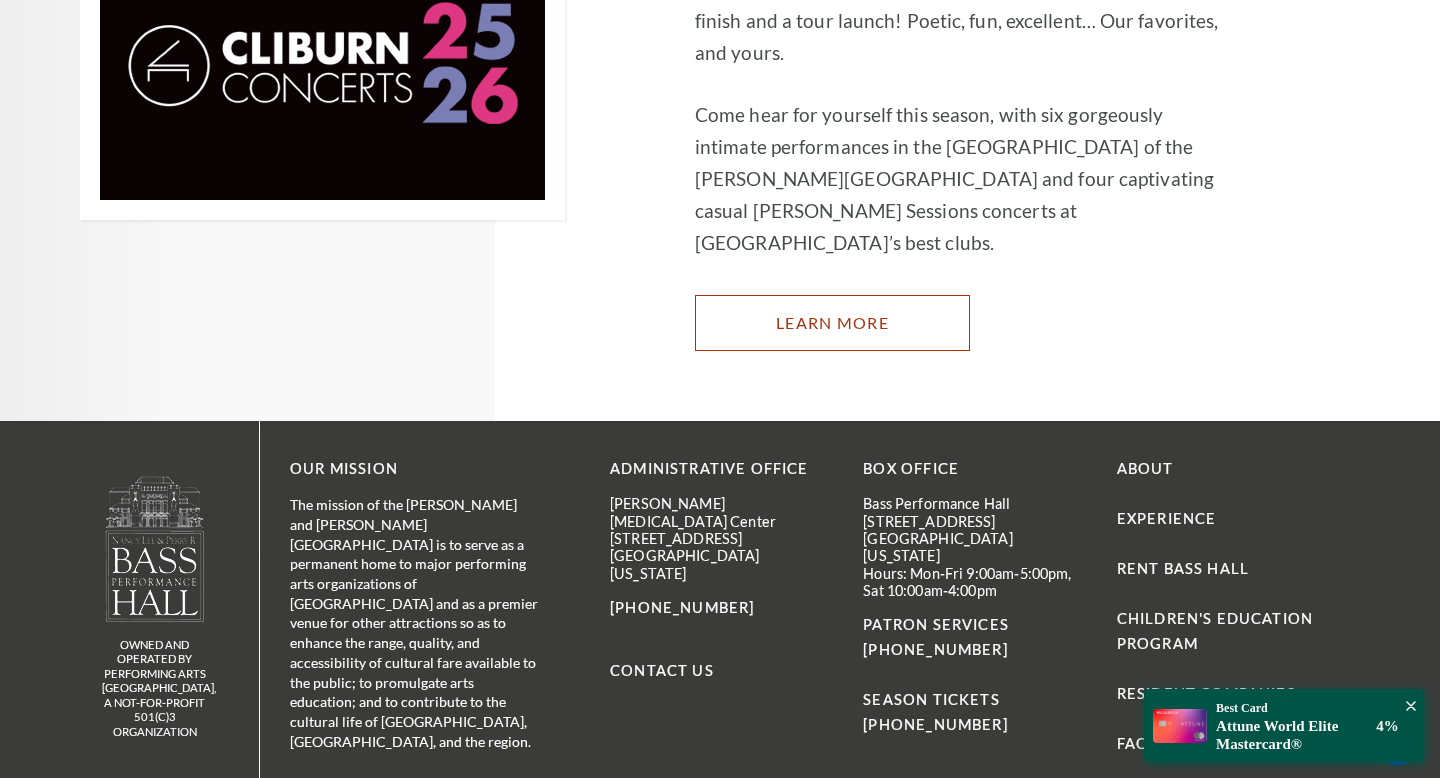 click on "Learn More" at bounding box center (832, 323) 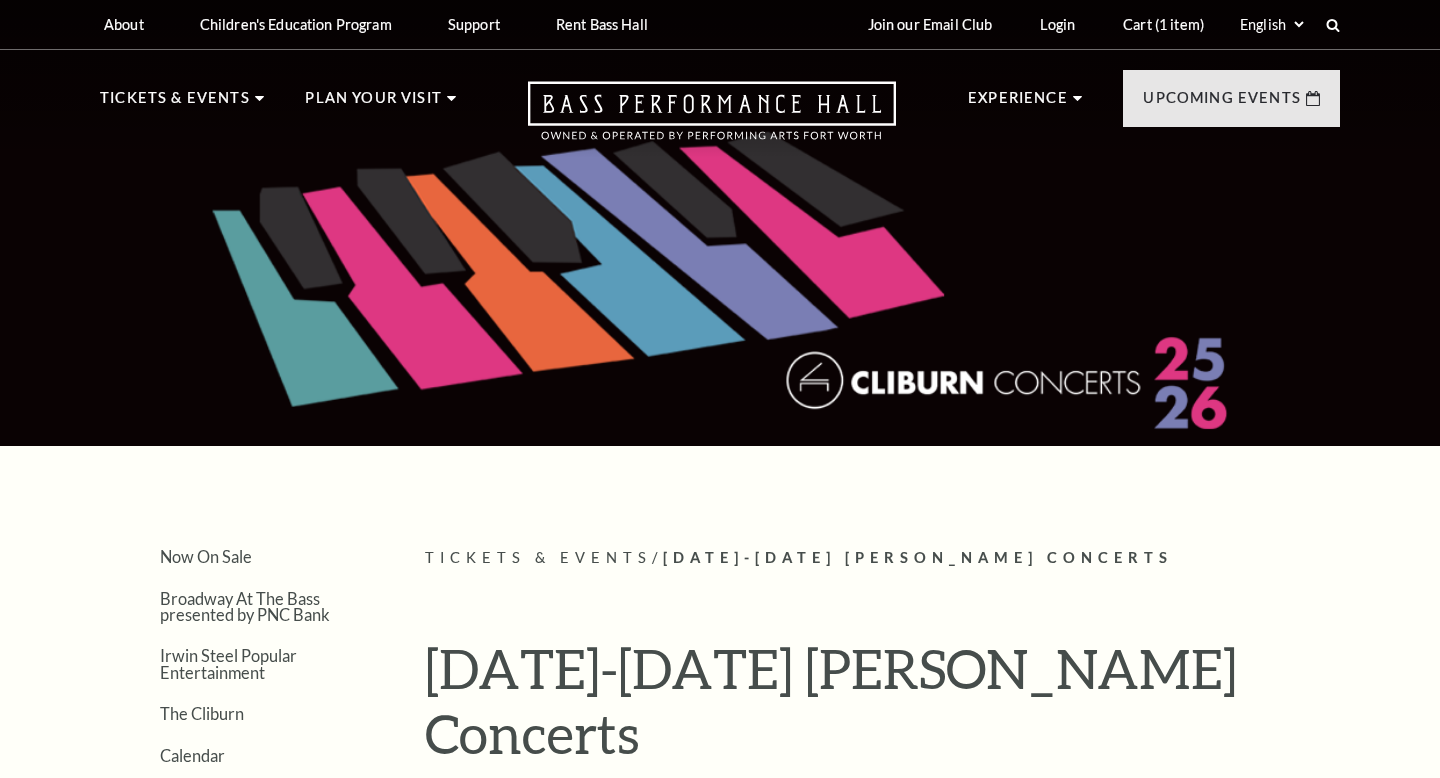 scroll, scrollTop: 0, scrollLeft: 0, axis: both 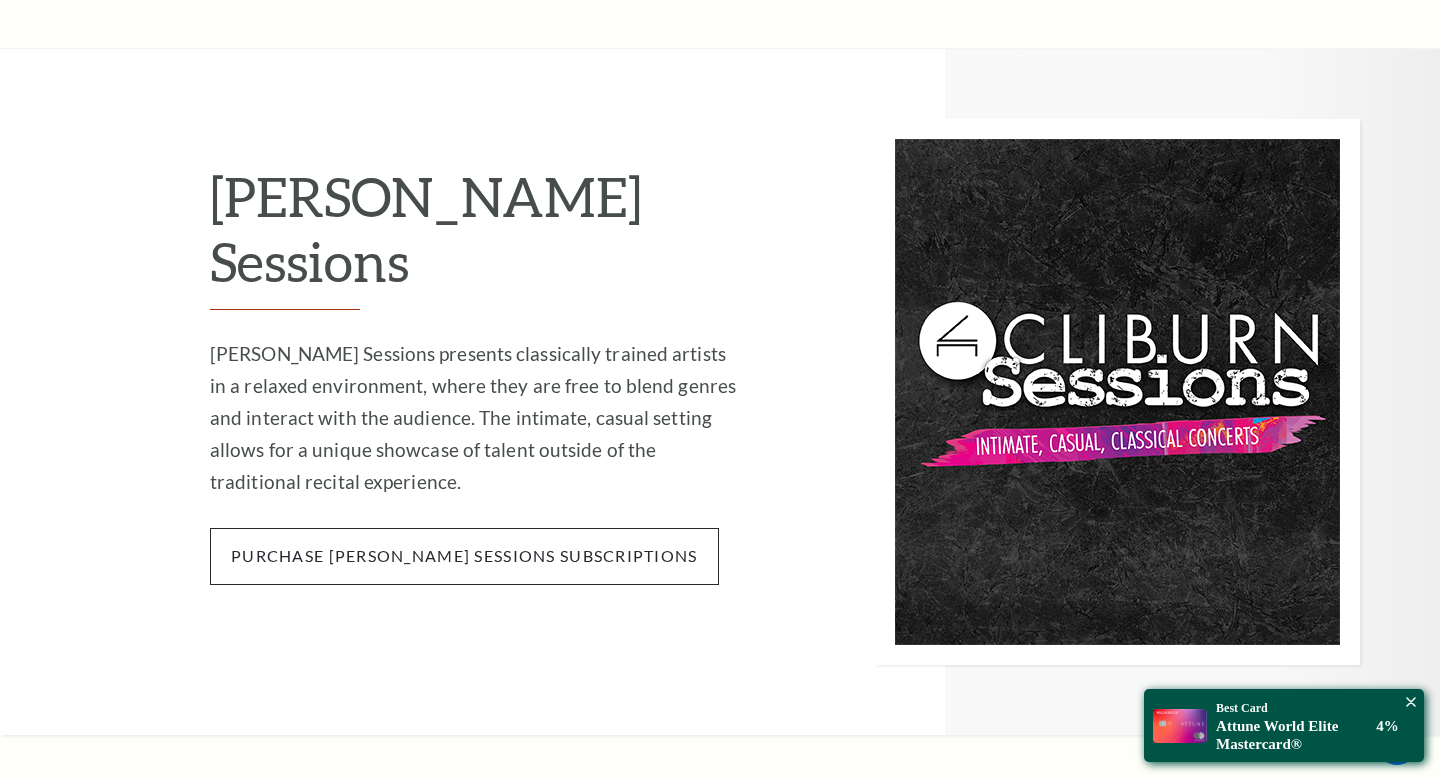 click on "purchase cliburn sessions subscriptions" at bounding box center [464, 556] 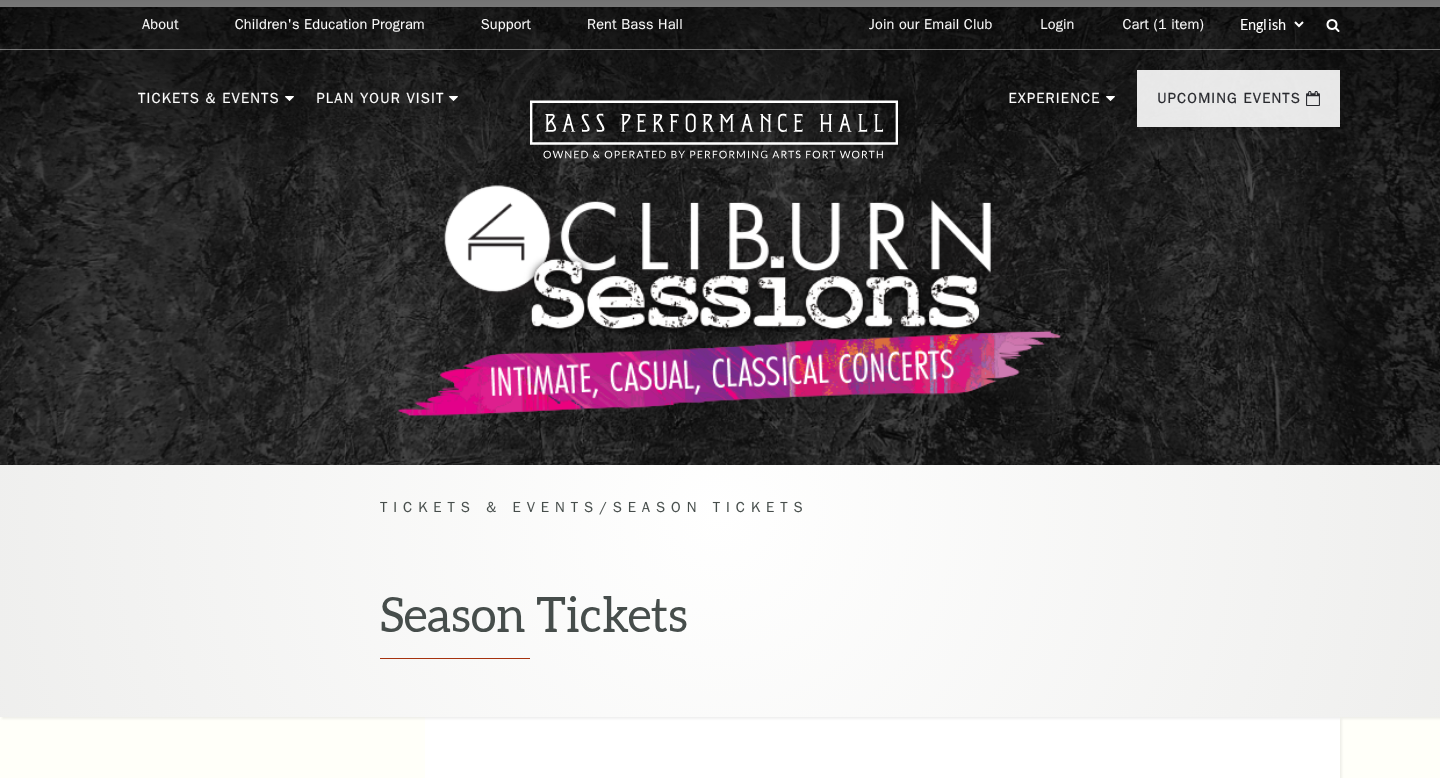 scroll, scrollTop: 0, scrollLeft: 0, axis: both 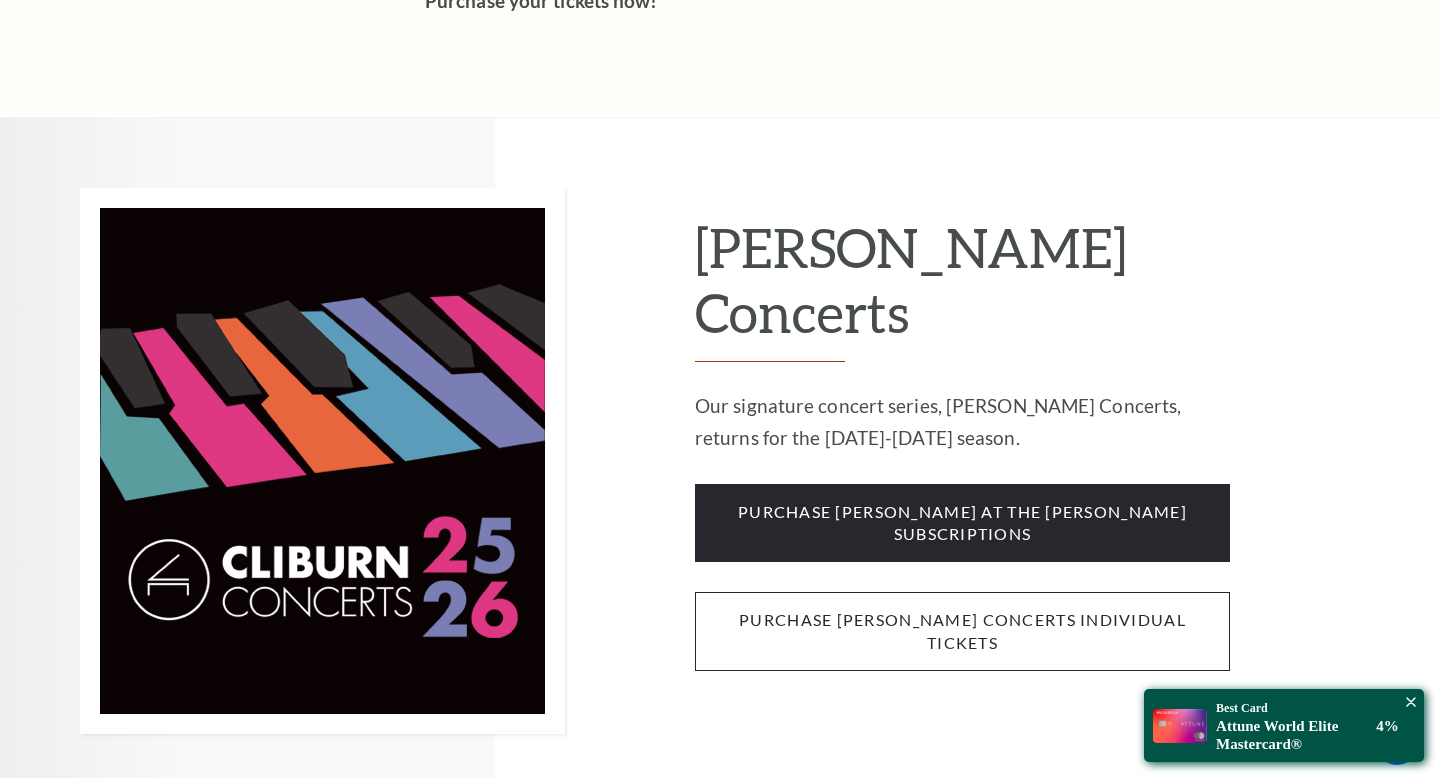 click on "purchase cliburn concerts individual tickets" at bounding box center [962, 631] 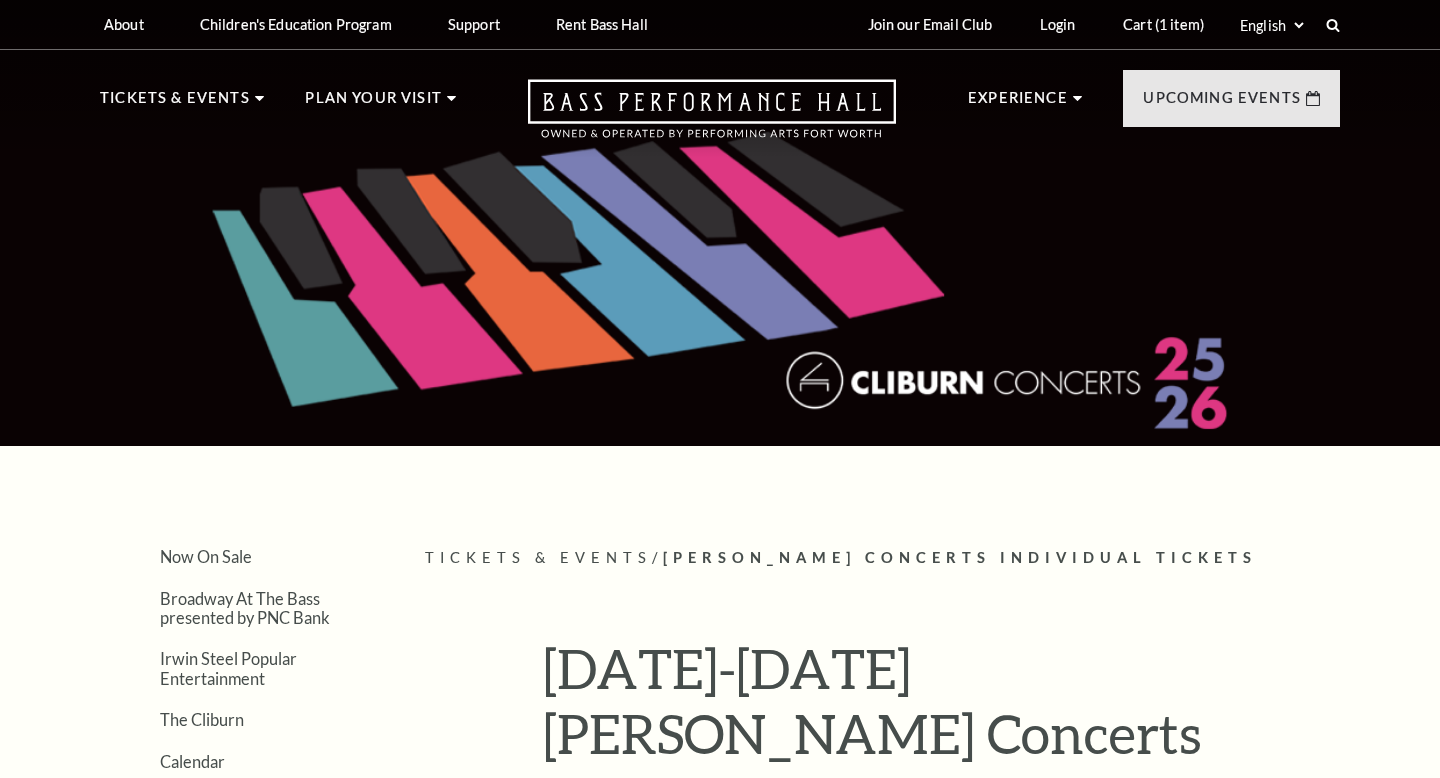 scroll, scrollTop: 0, scrollLeft: 0, axis: both 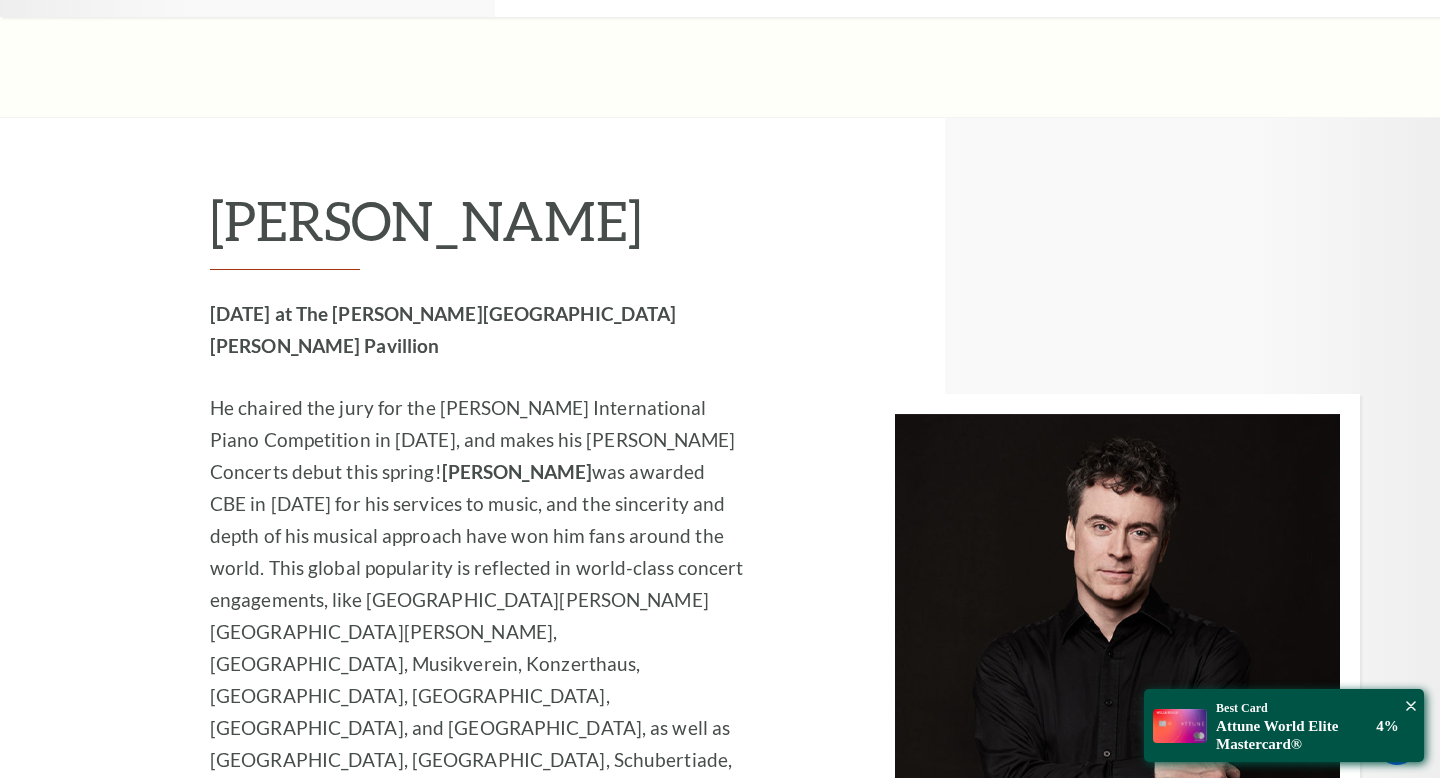 click on "tickets to [DATE] at the [PERSON_NAME][GEOGRAPHIC_DATA]" at bounding box center [477, 1069] 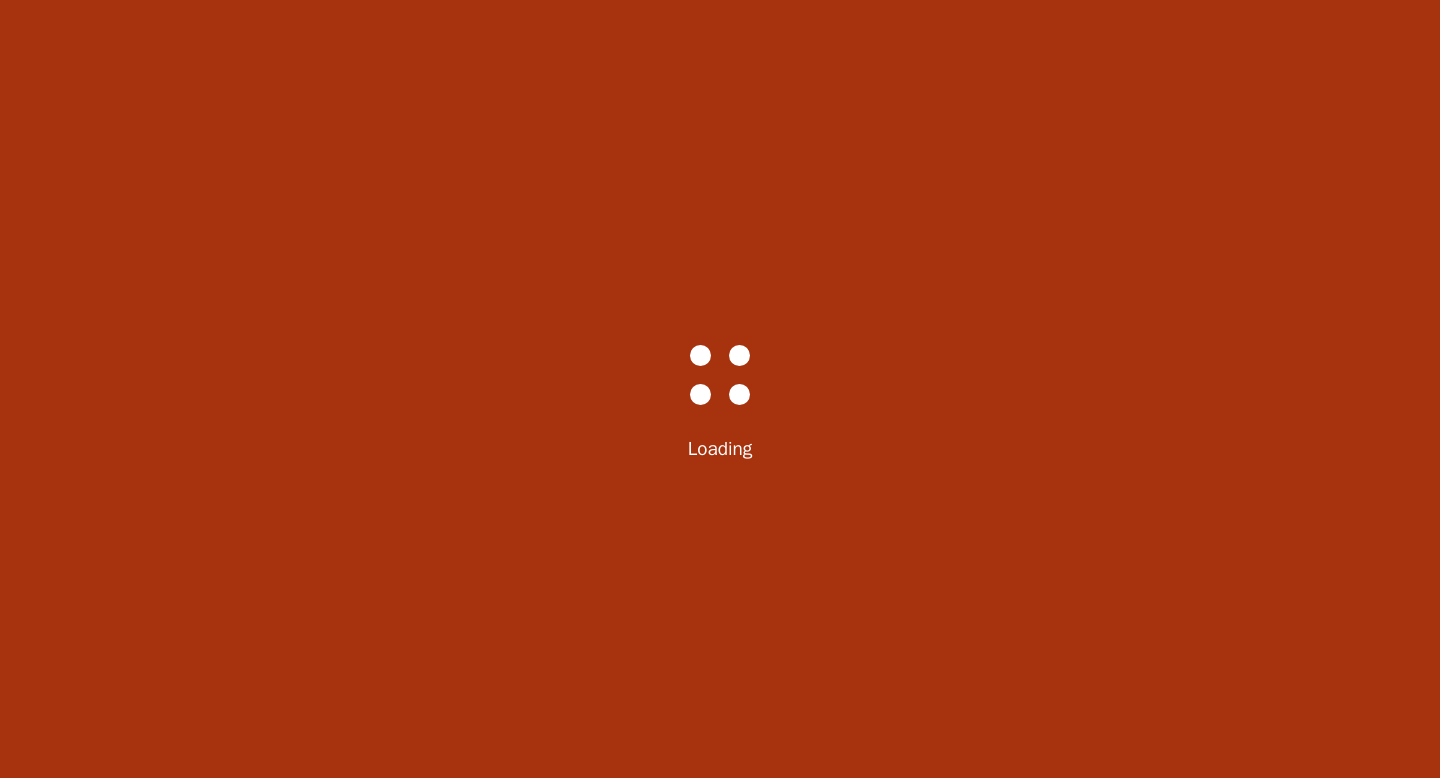 scroll, scrollTop: 0, scrollLeft: 0, axis: both 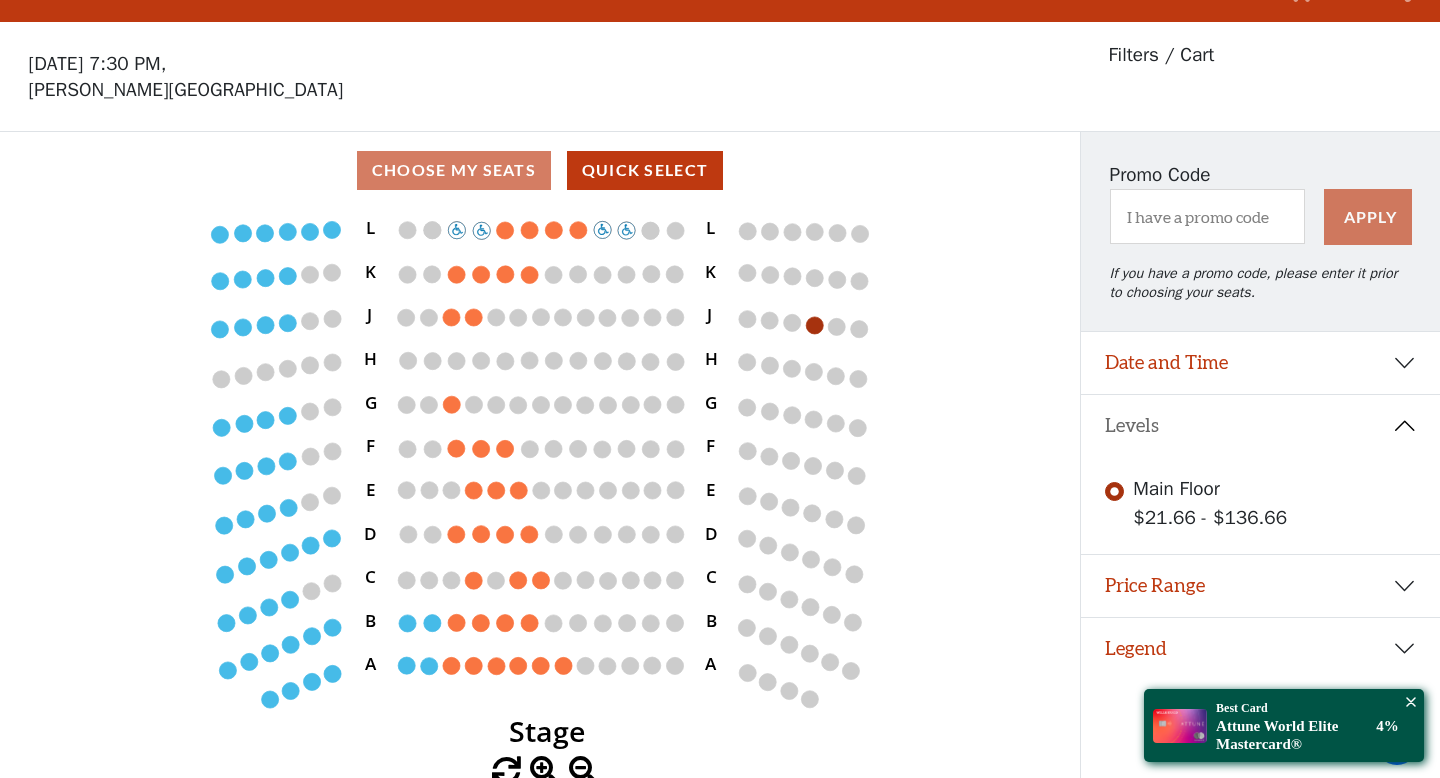 click on "Choose My Seats
Quick Select" at bounding box center [540, 170] 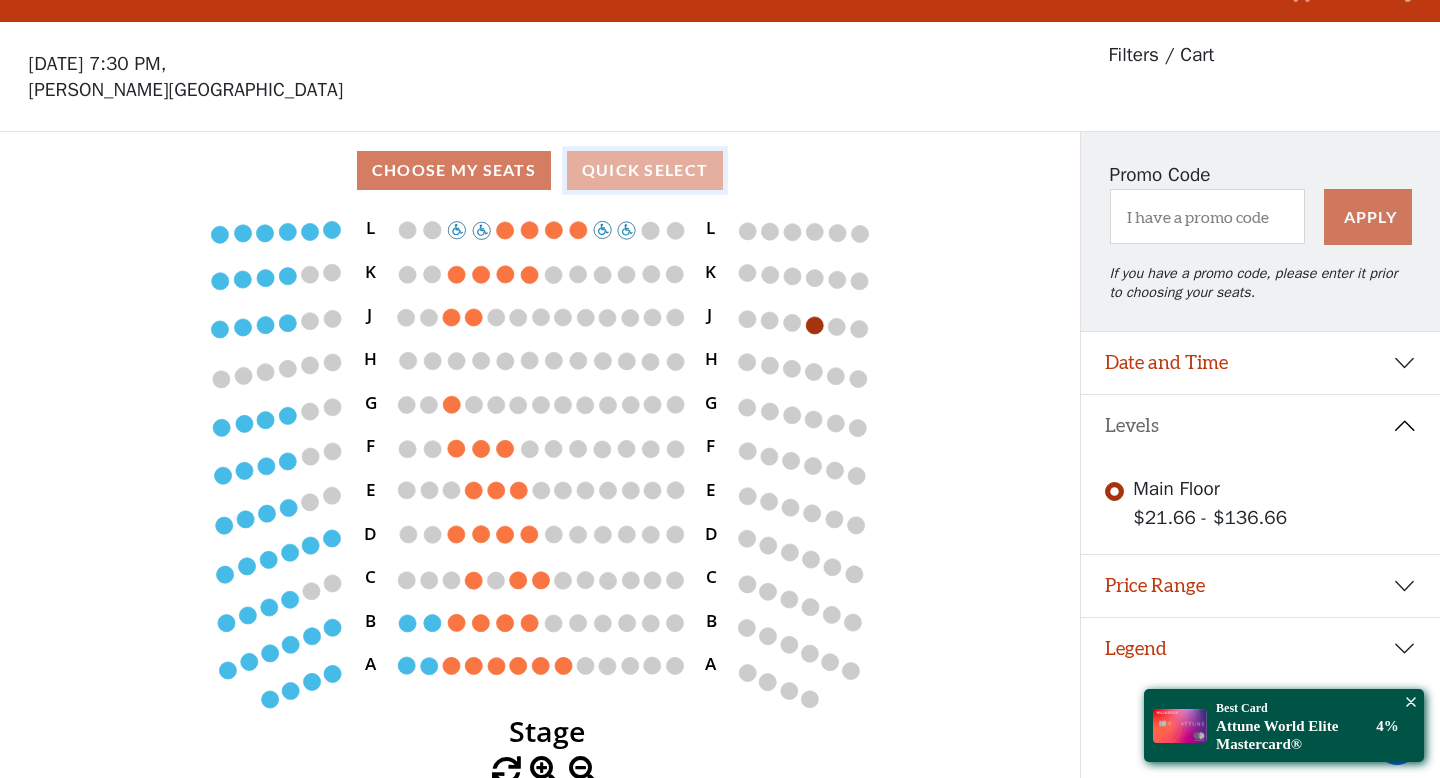 click on "Quick Select" at bounding box center [645, 170] 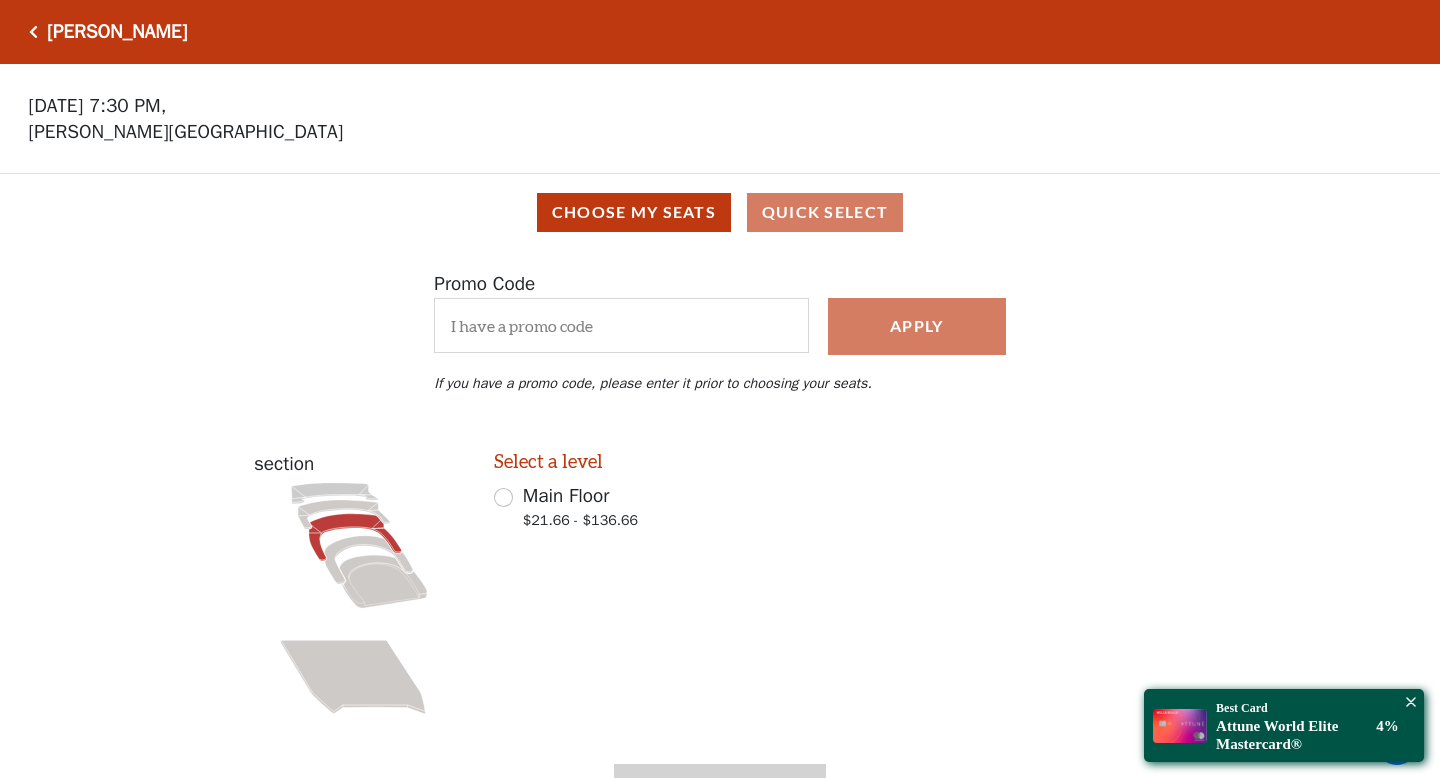 scroll, scrollTop: 110, scrollLeft: 0, axis: vertical 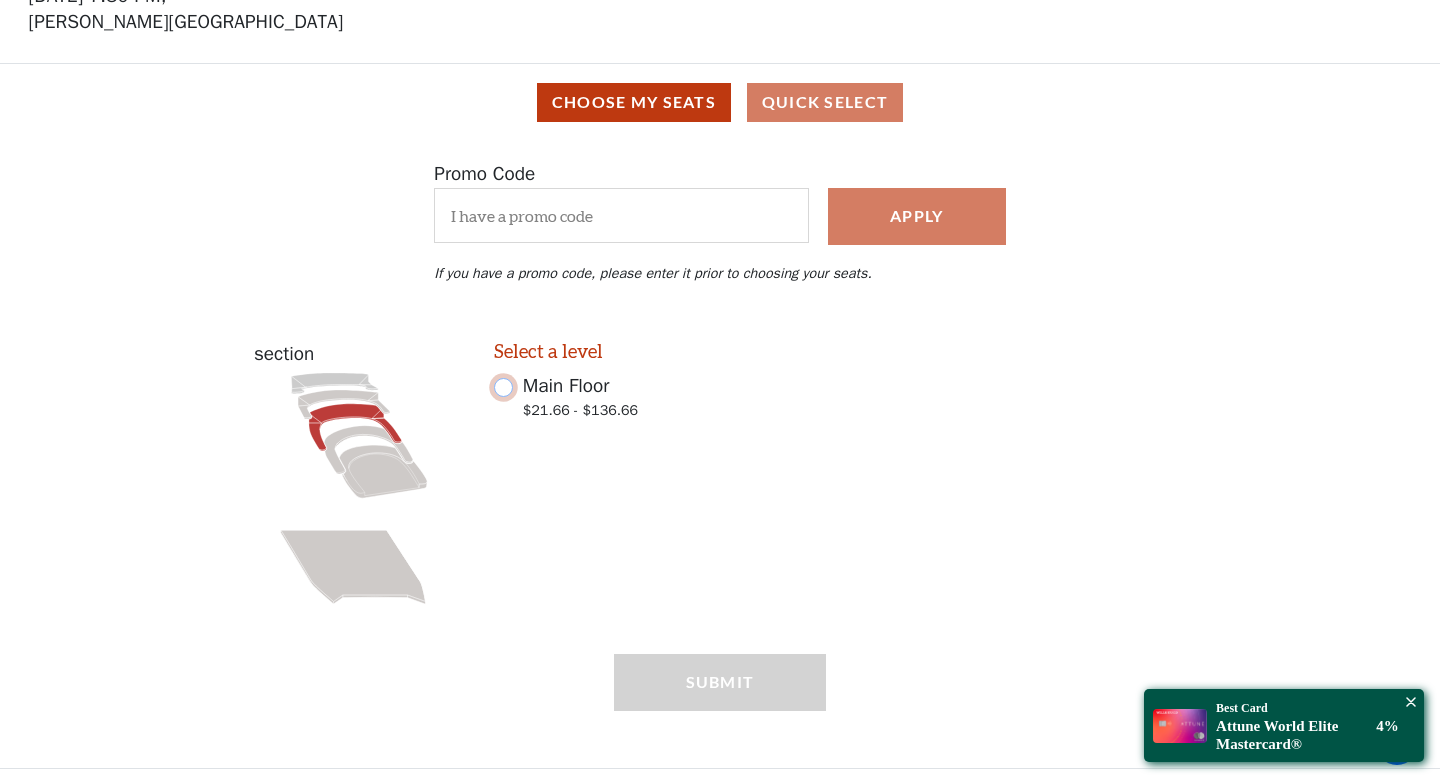 click on "Main Floor     $21.66 - $136.66" at bounding box center (503, 387) 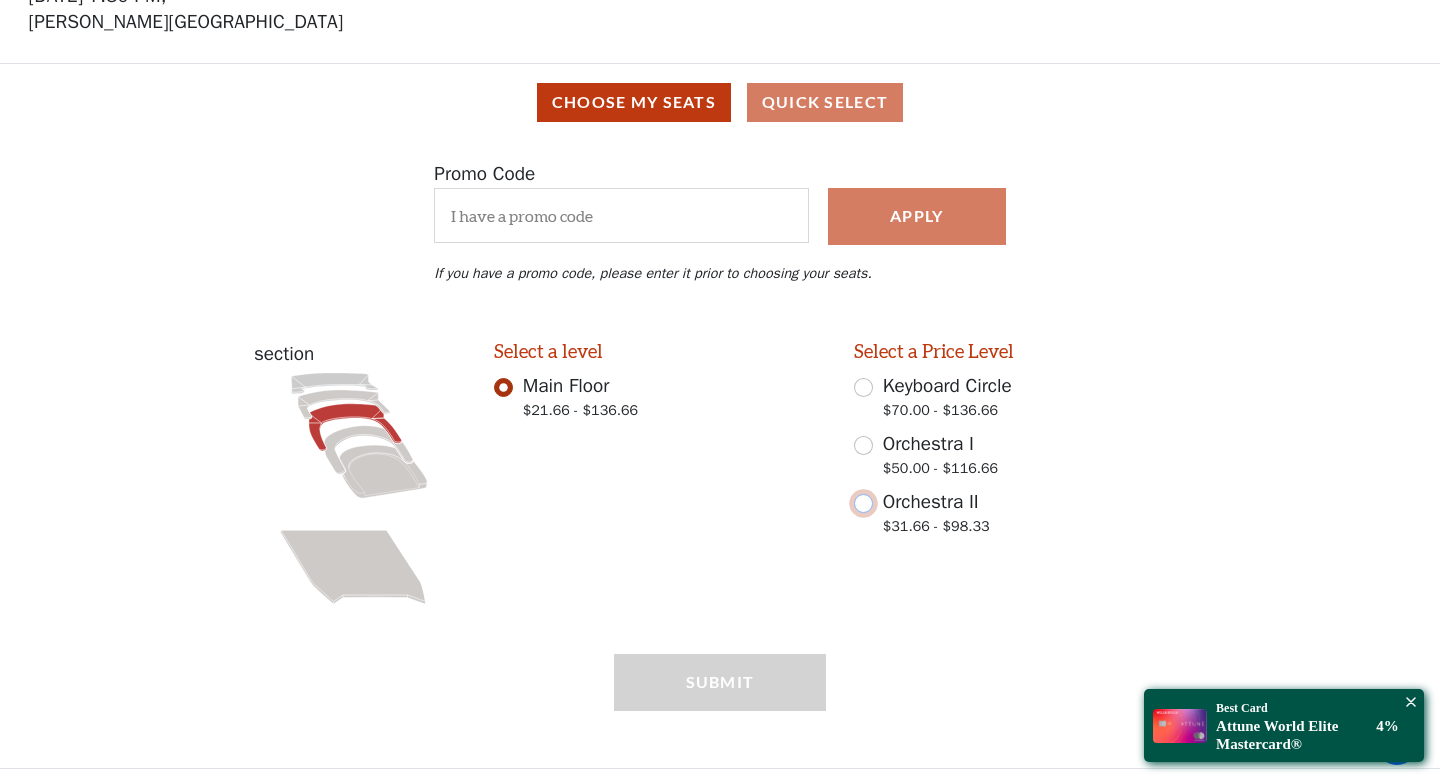 click on "Orchestra II $31.66 - $98.33" at bounding box center [863, 503] 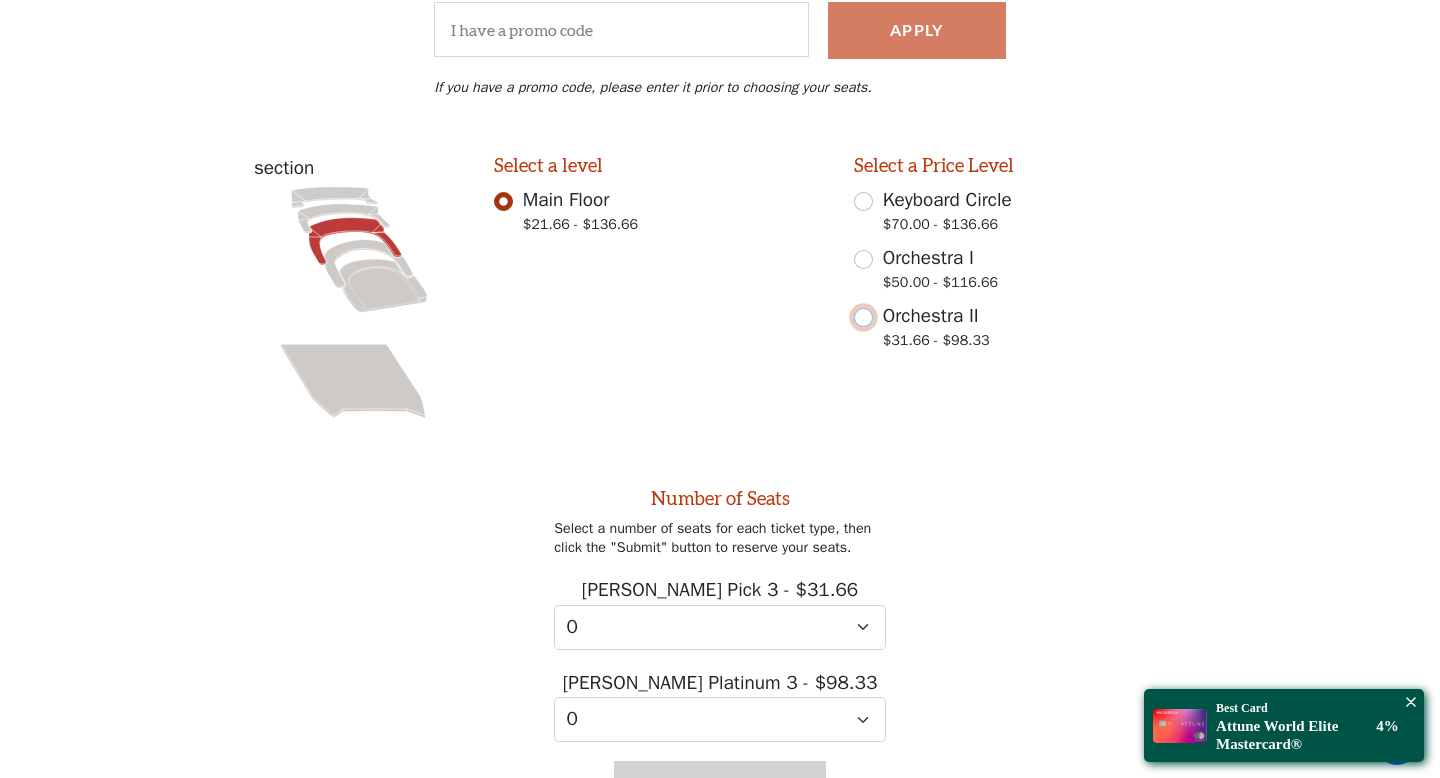 scroll, scrollTop: 399, scrollLeft: 0, axis: vertical 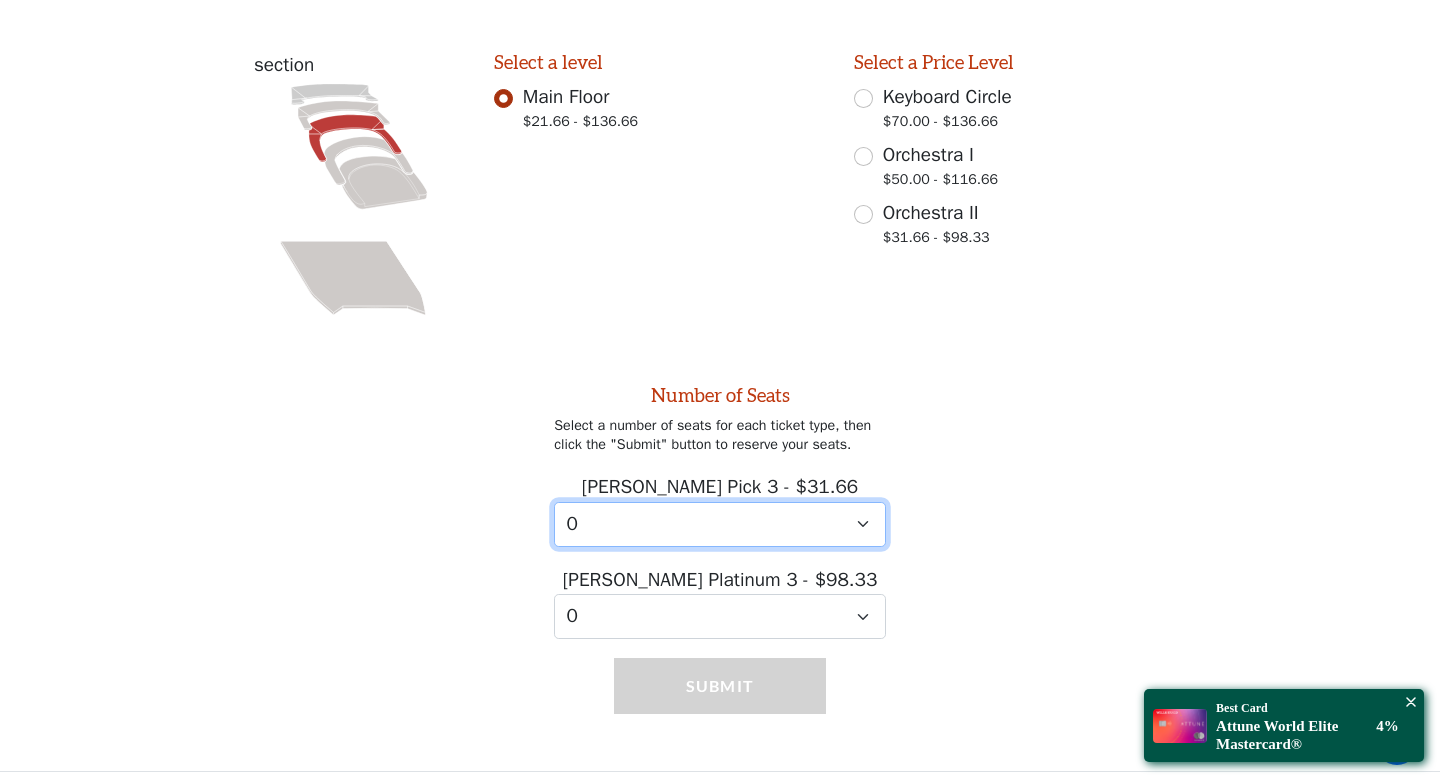 click on "0 1 2 3 4 5 6 7 8 9" at bounding box center [720, 524] 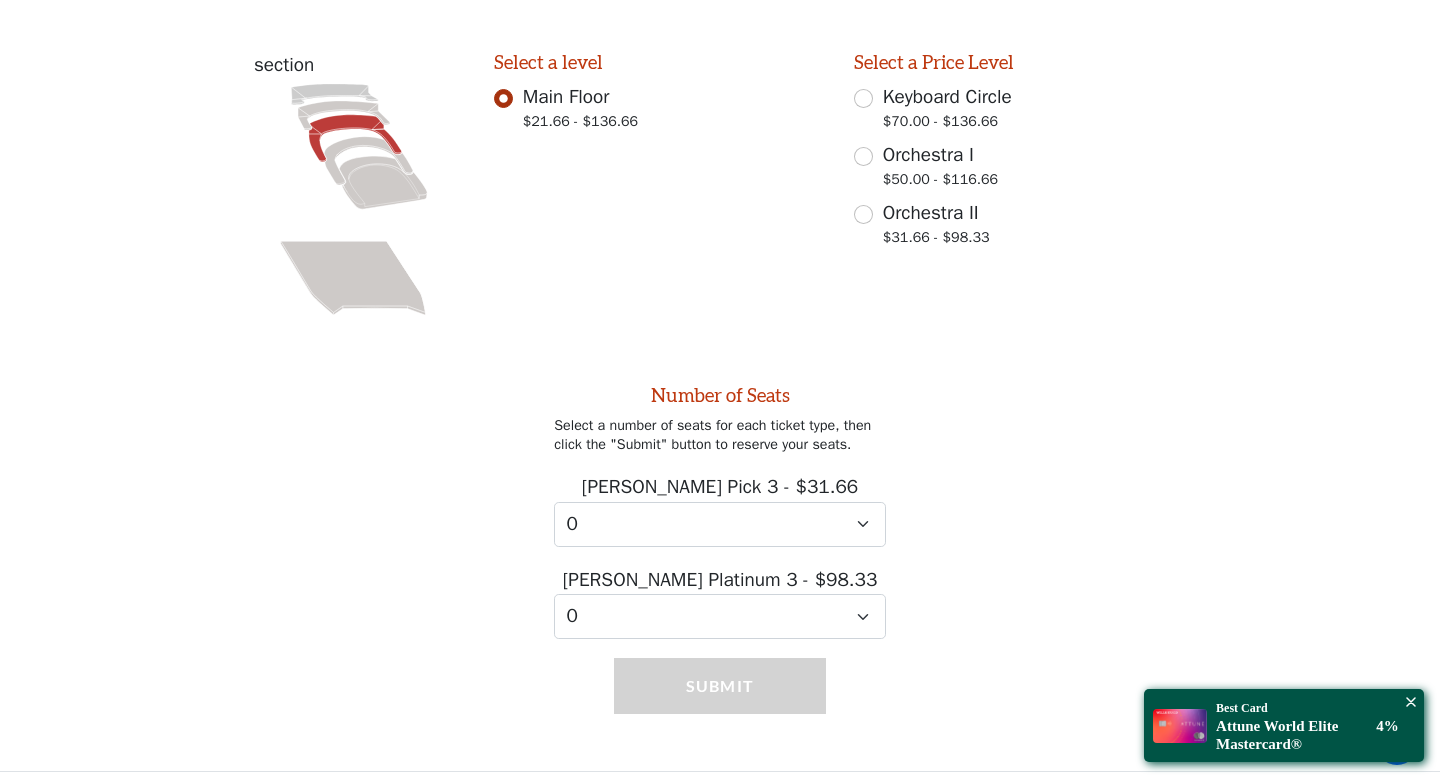 click on "Cliburn Platinum 3 - $98.33
0 1 2 3 4 5 6 7 8 9" at bounding box center [720, 602] 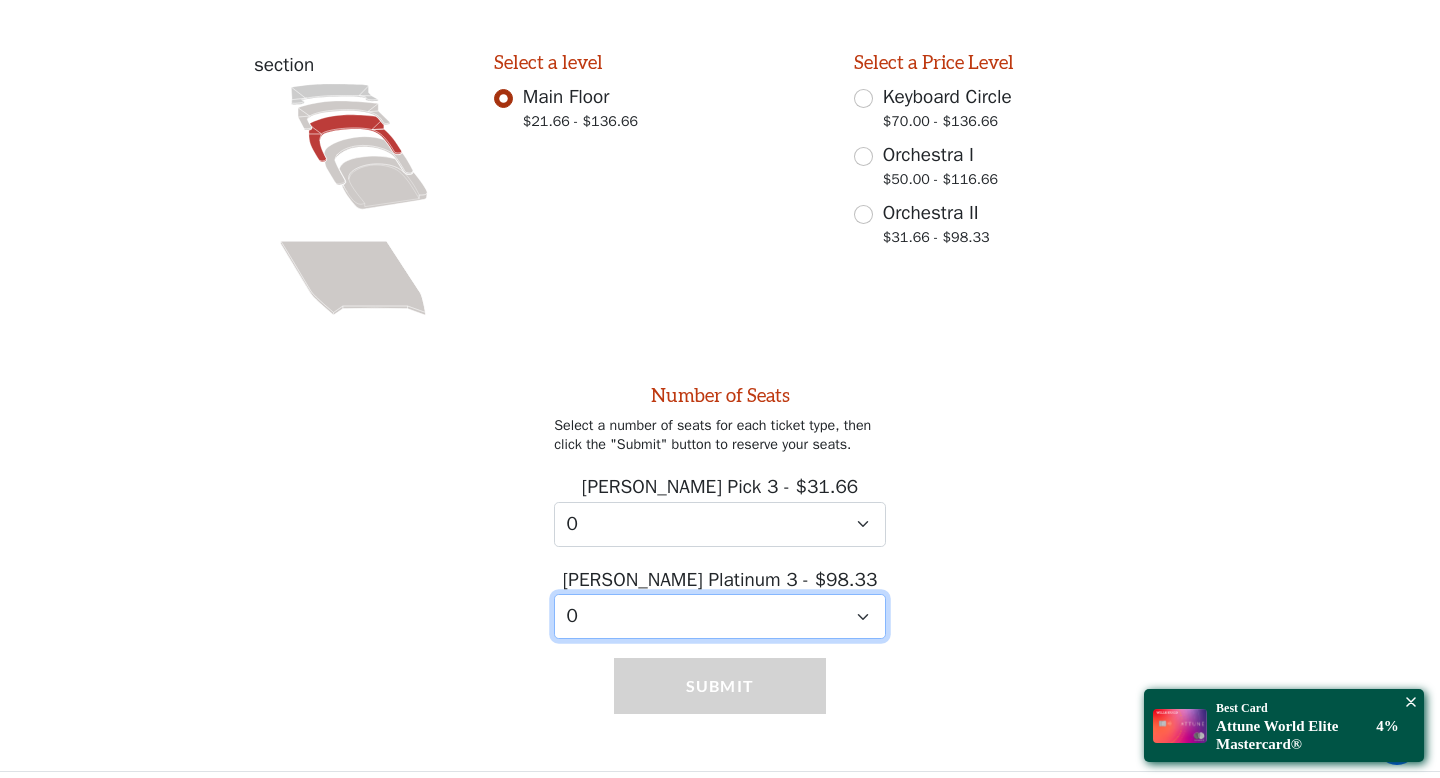 click on "0 1 2 3 4 5 6 7 8 9" at bounding box center (720, 616) 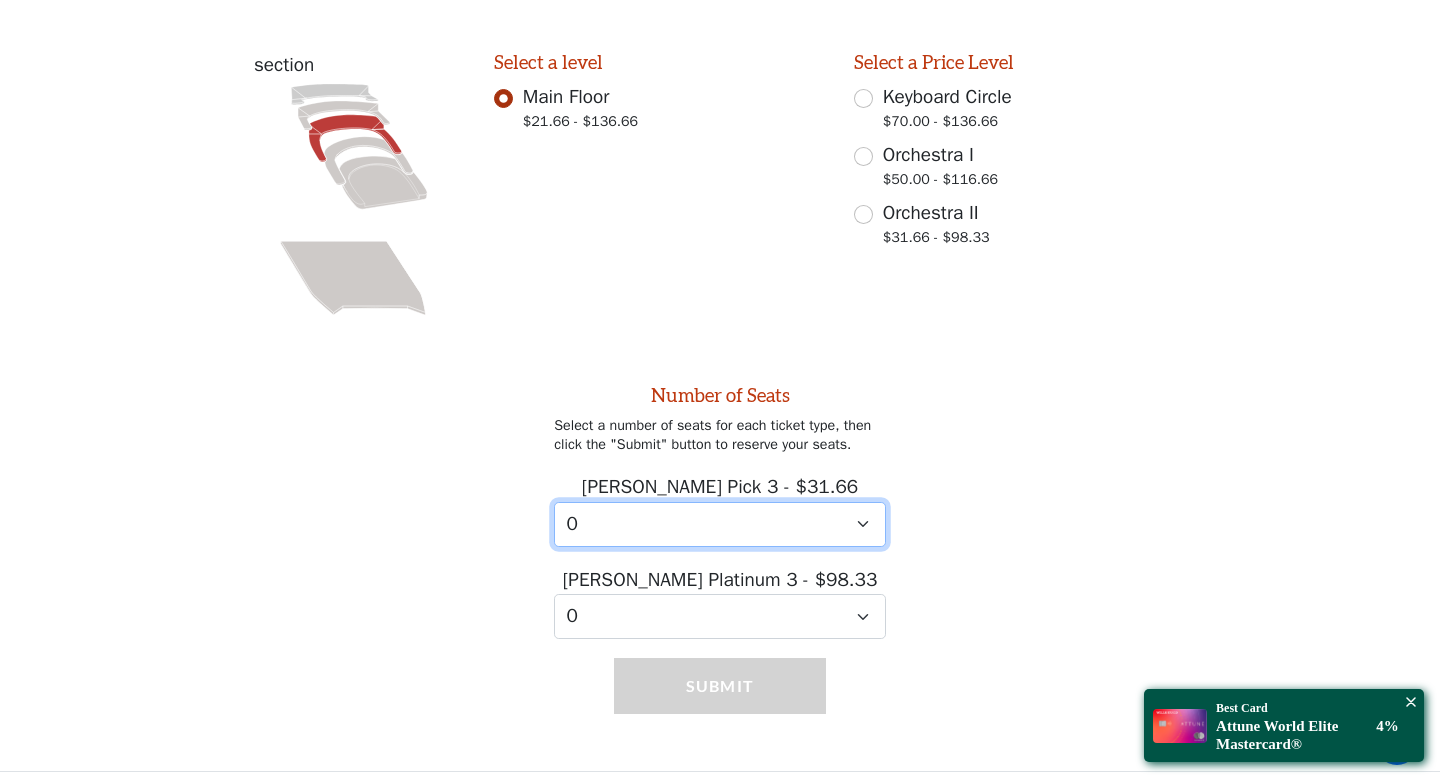 click on "0 1 2 3 4 5 6 7 8 9" at bounding box center [720, 524] 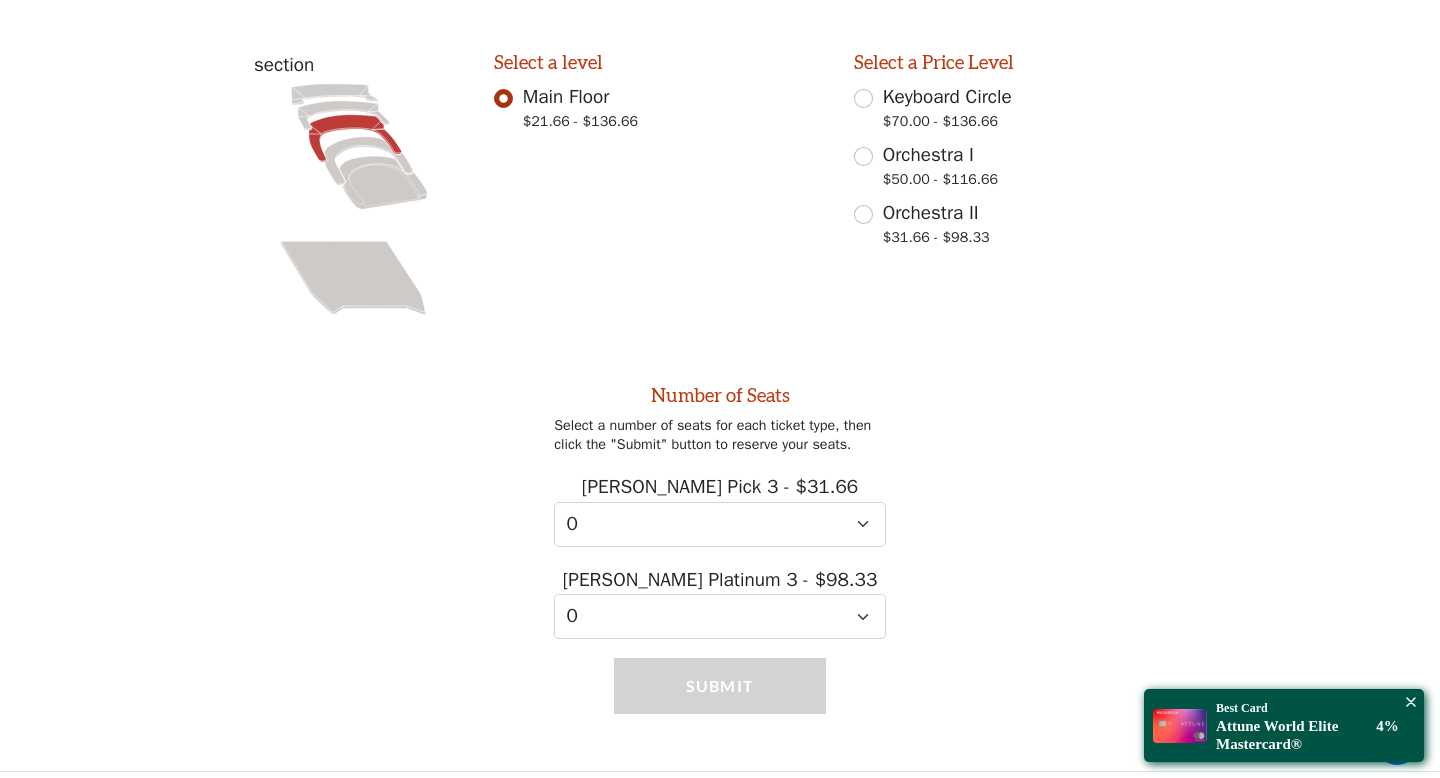 click on "Main Floor" at bounding box center [566, 97] 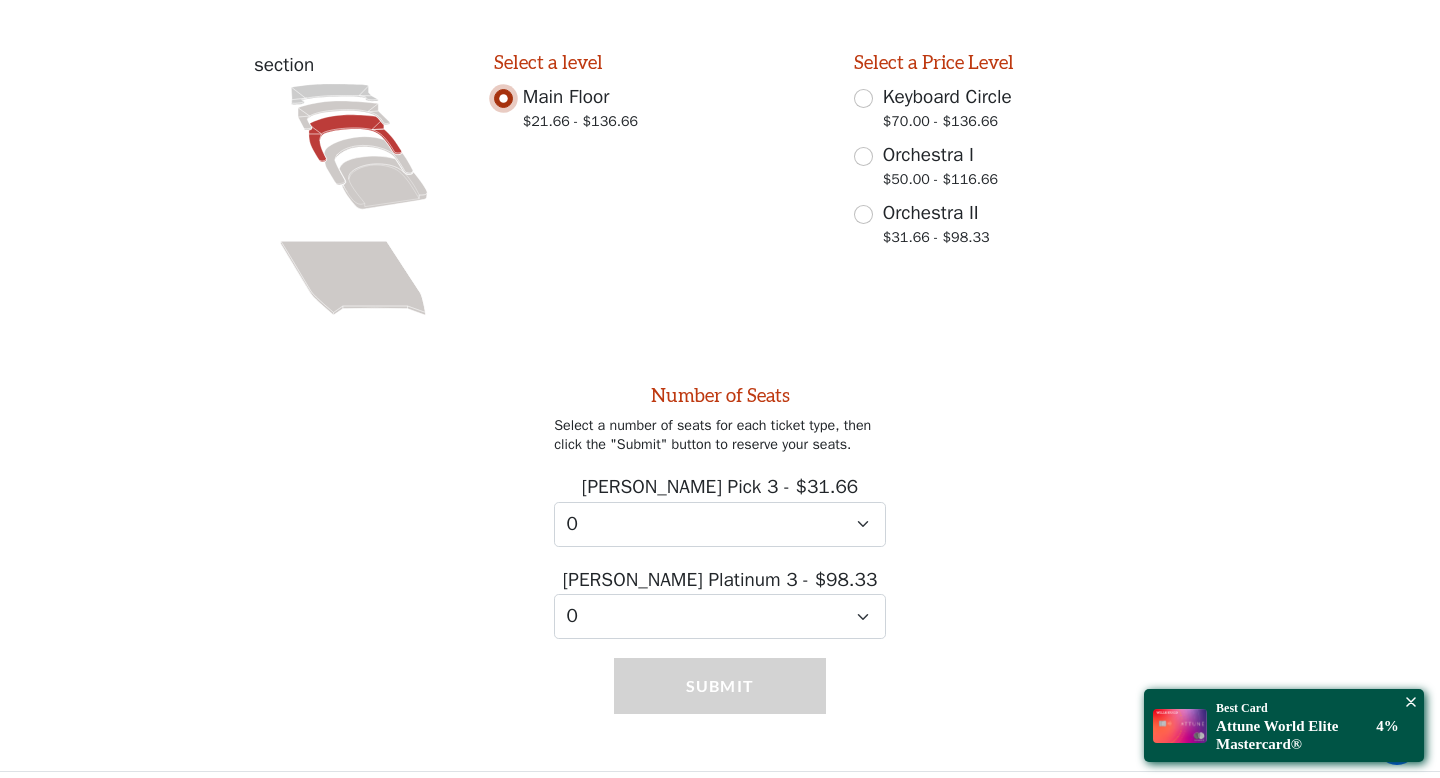 click on "Main Floor     $21.66 - $136.66" at bounding box center [503, 98] 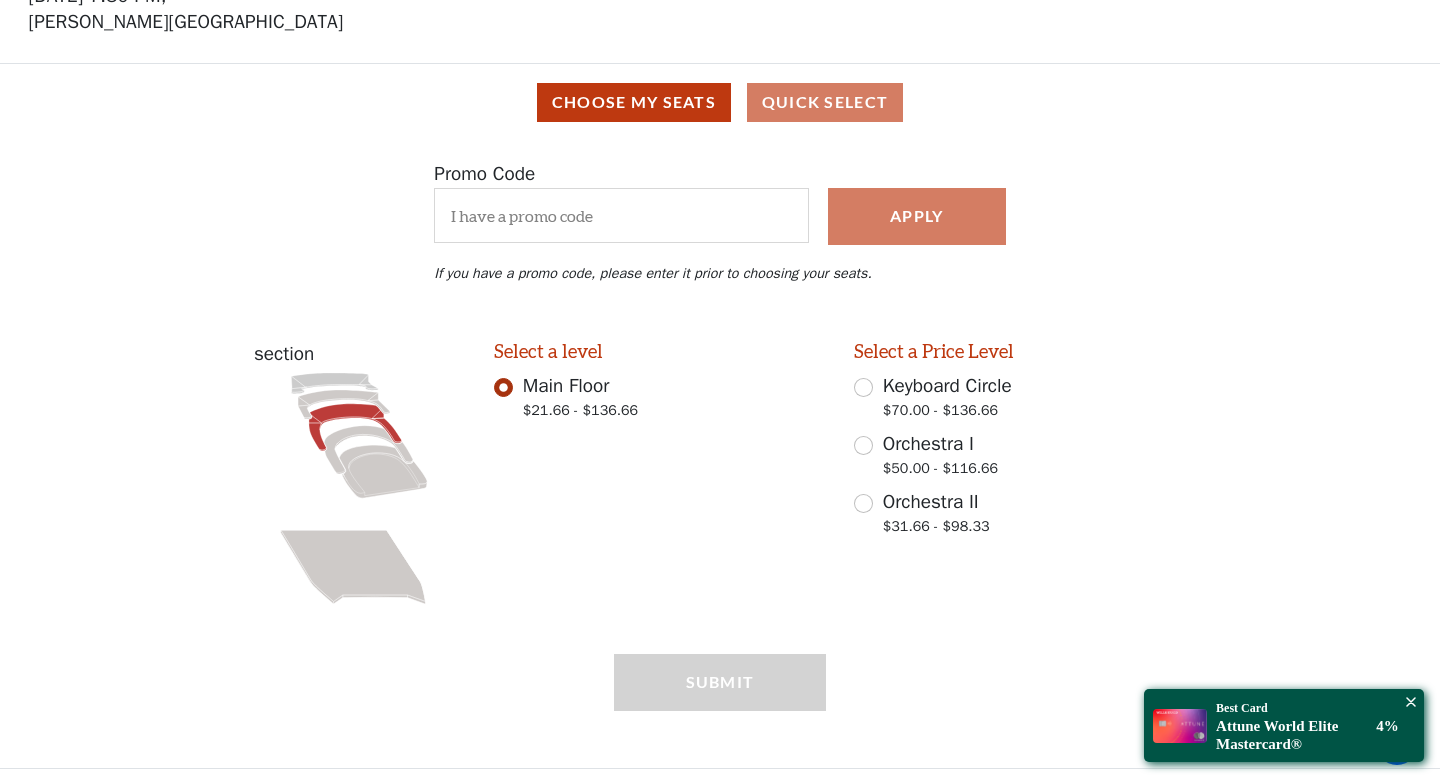 click on "Choose My Seats
Quick Select" at bounding box center [720, 102] 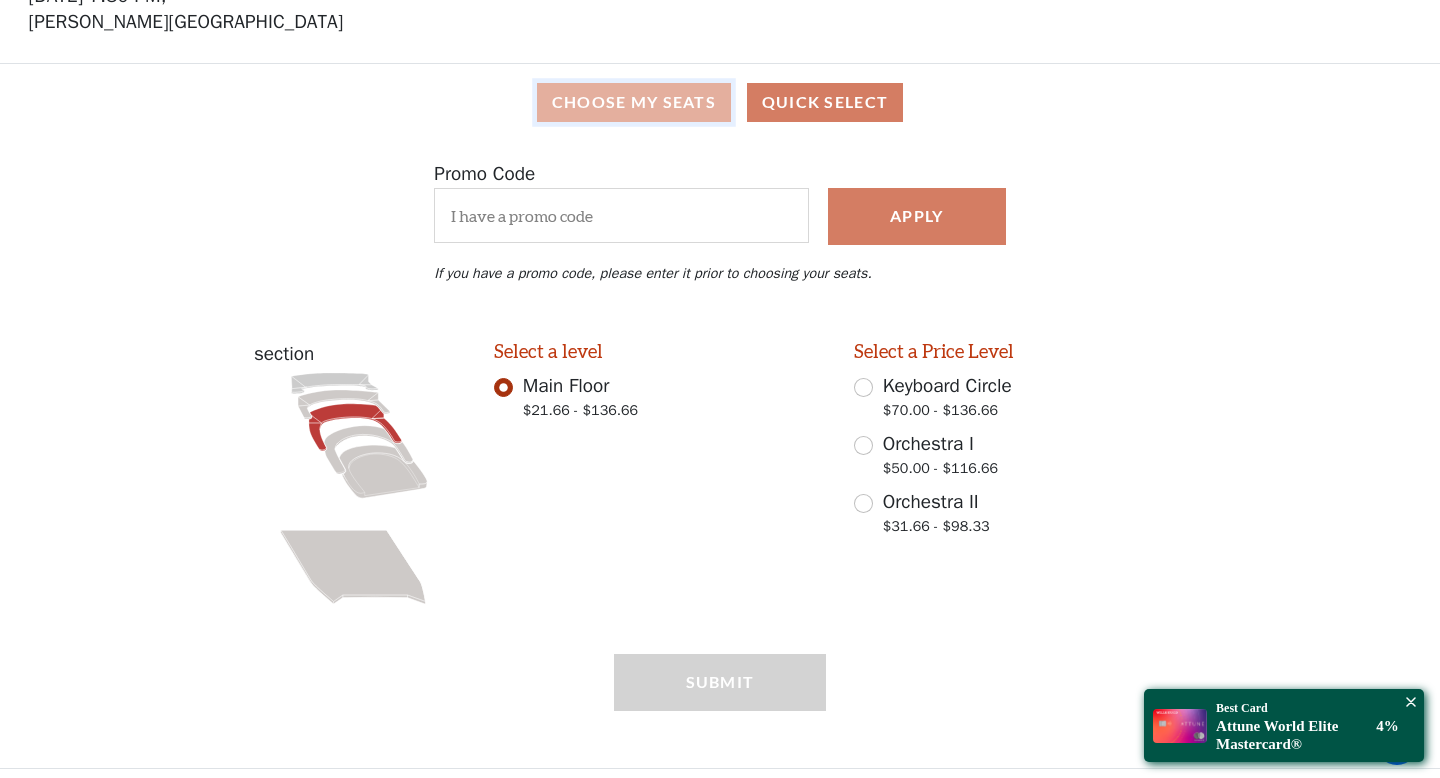 click on "Choose My Seats" at bounding box center (634, 102) 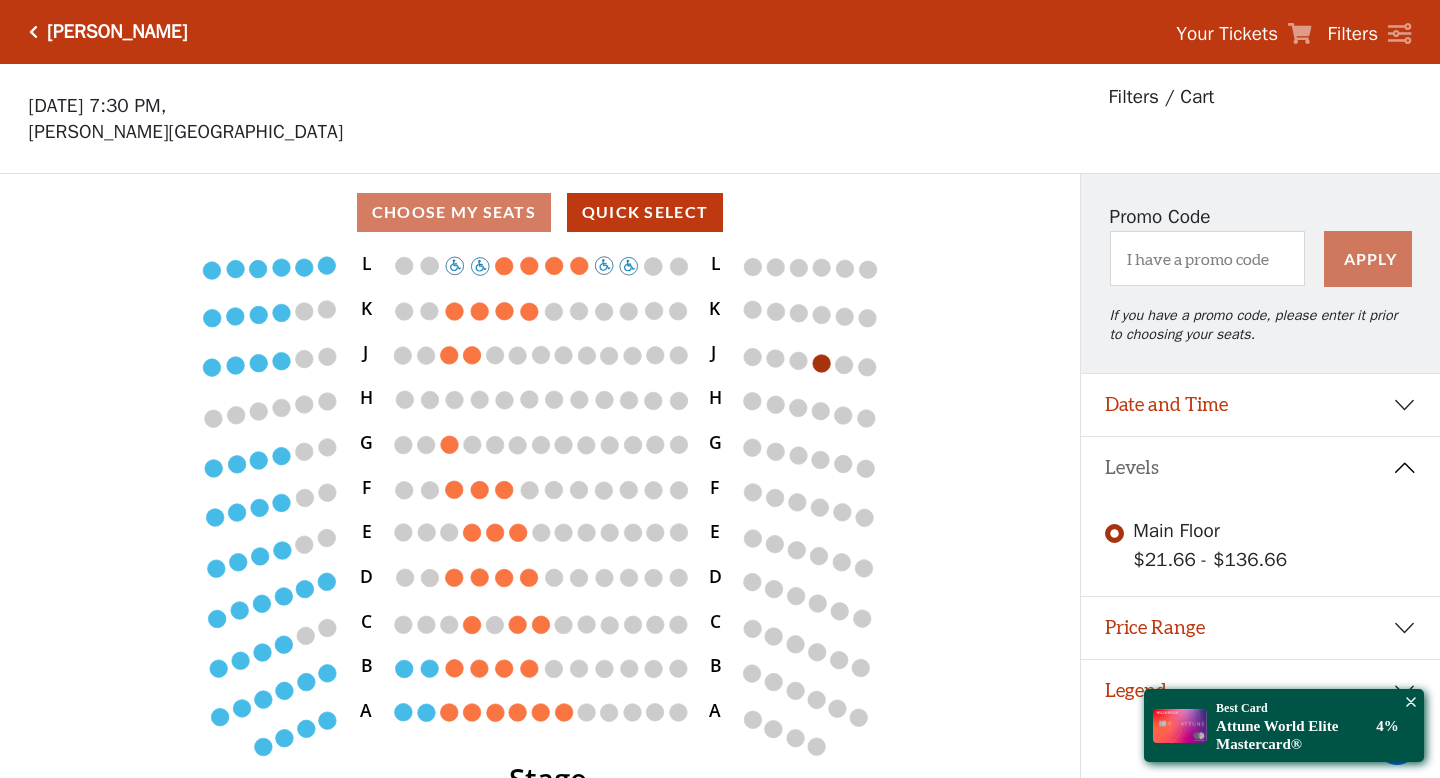 scroll, scrollTop: 42, scrollLeft: 0, axis: vertical 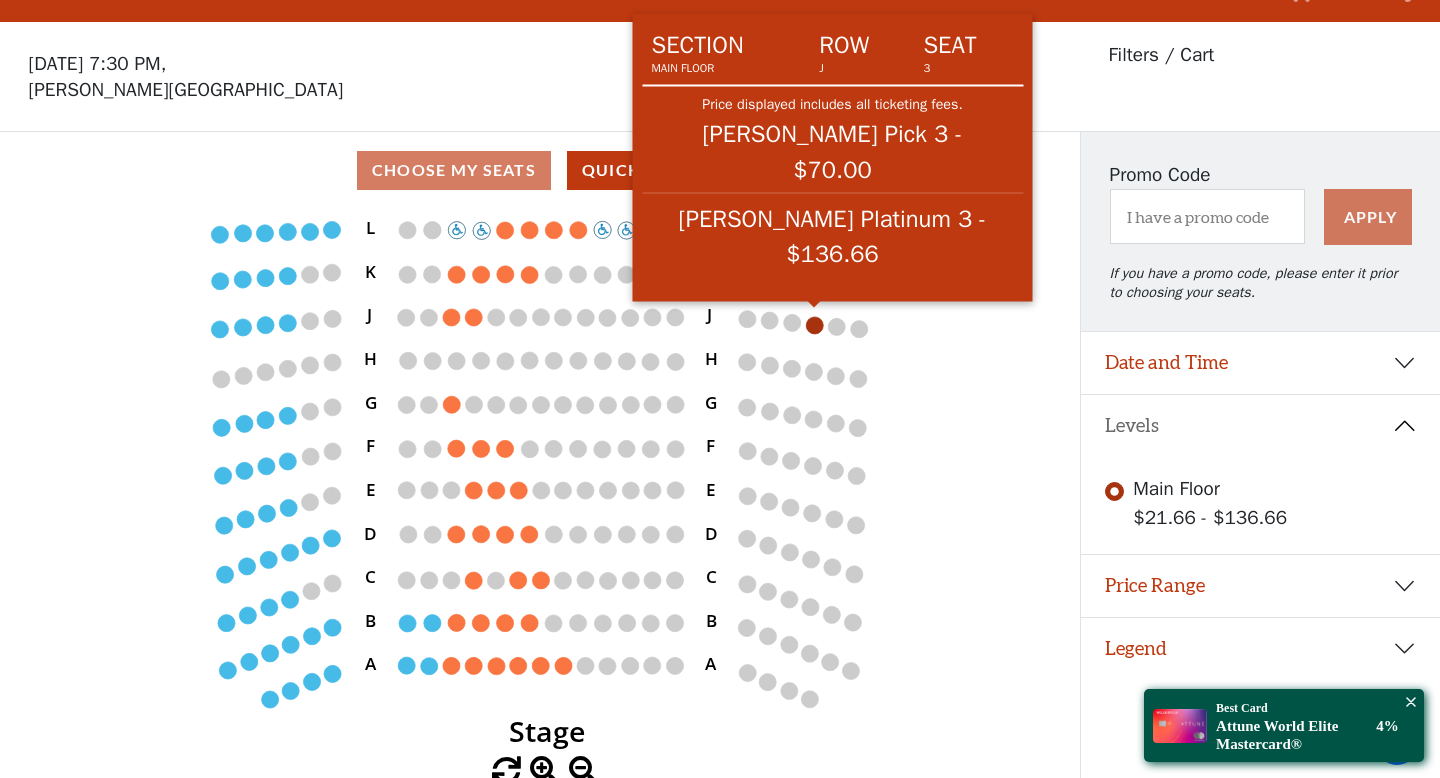 click 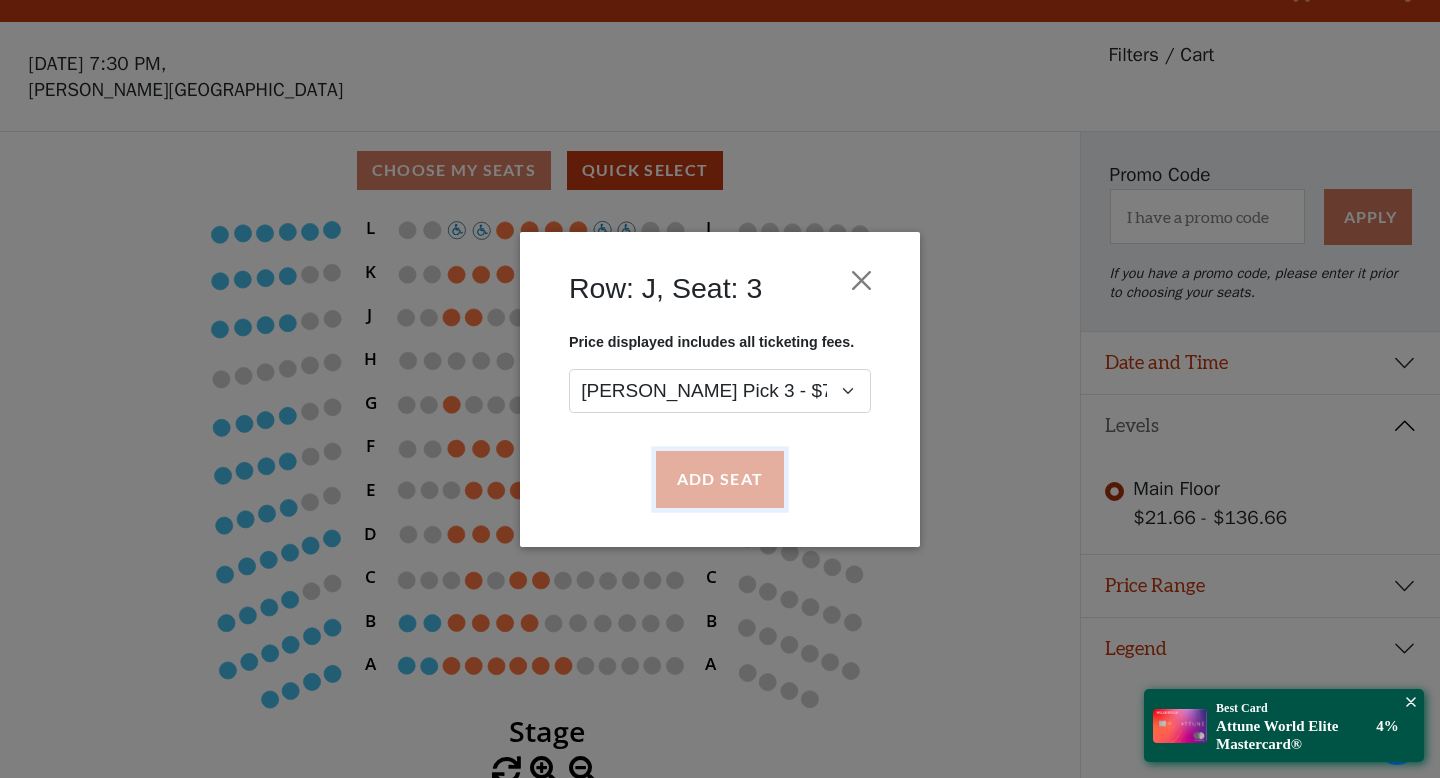 click on "Add Seat" at bounding box center (720, 479) 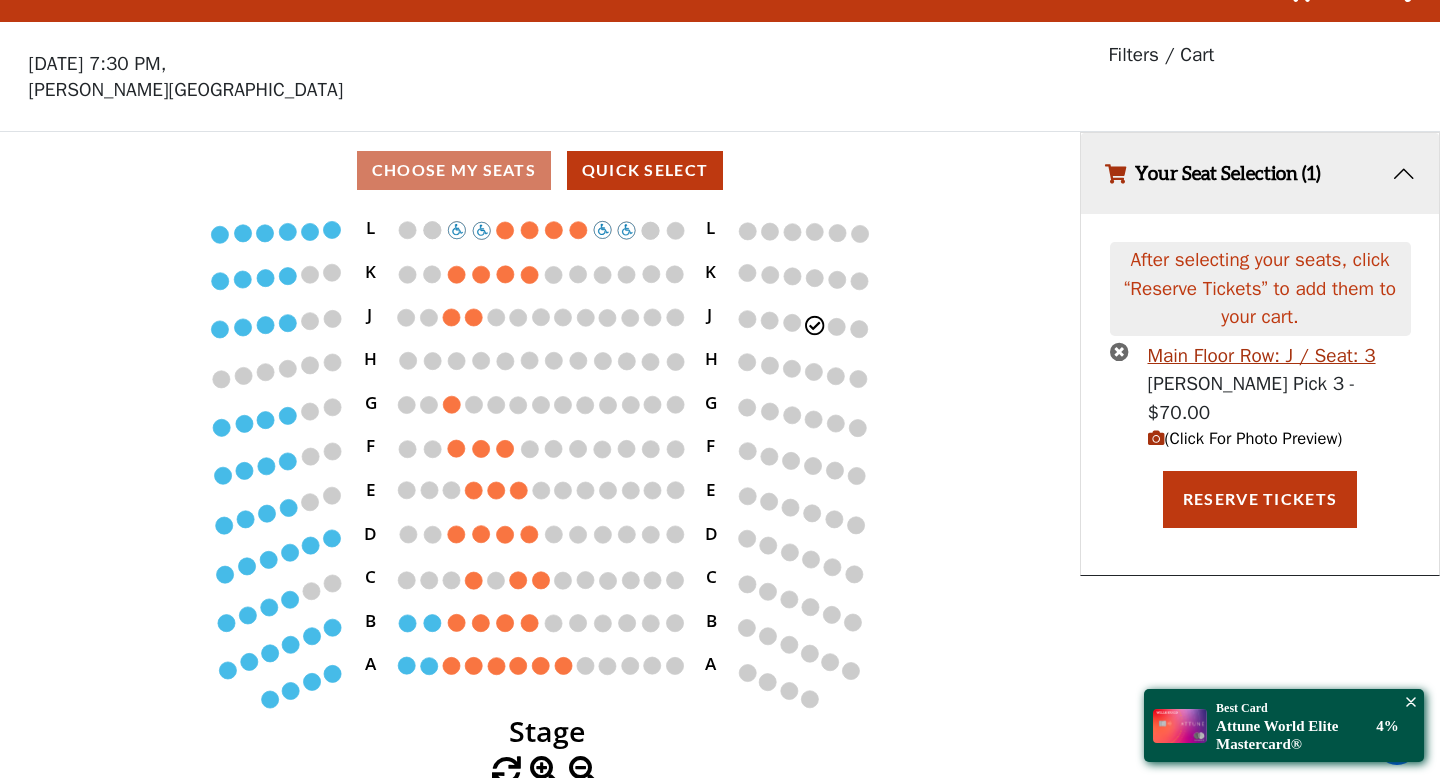 scroll, scrollTop: 0, scrollLeft: 0, axis: both 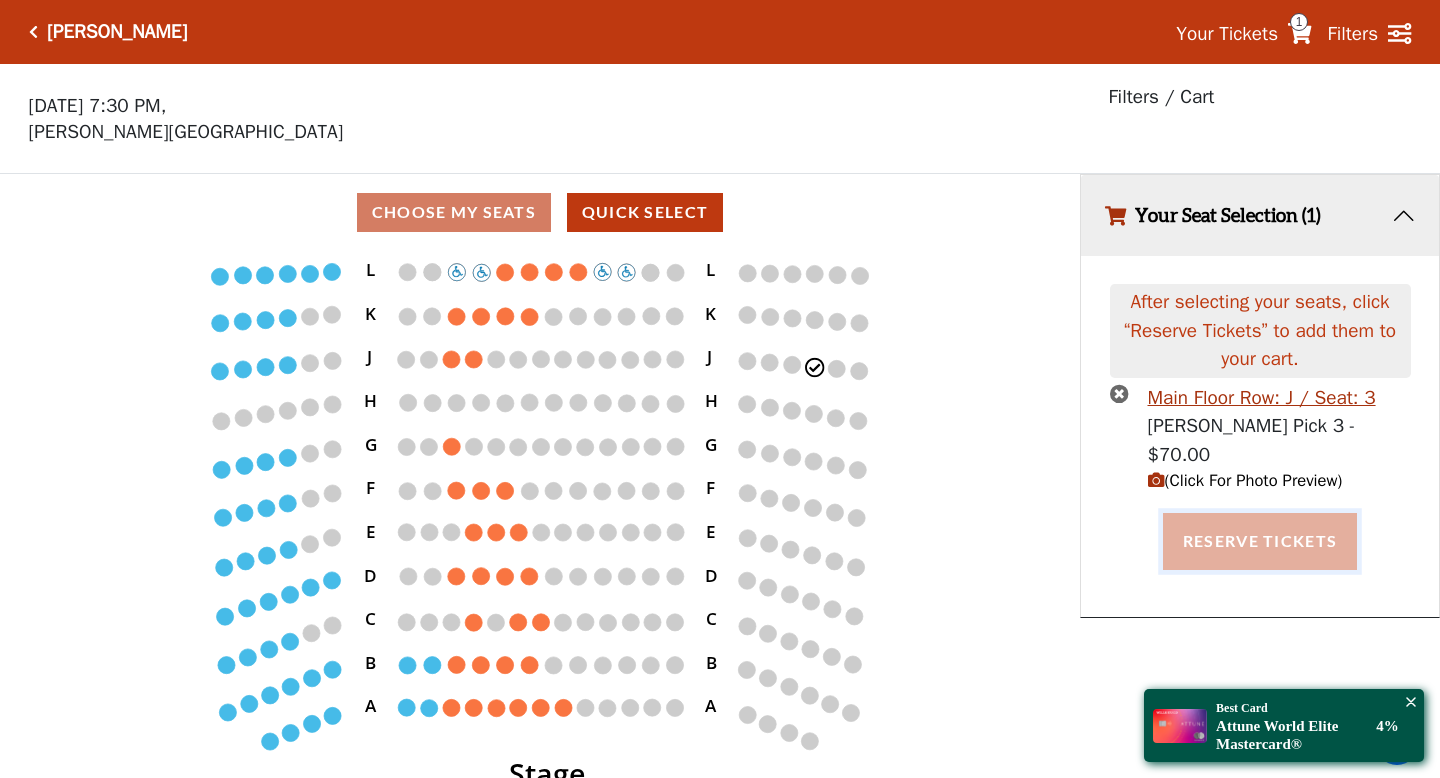 click on "Reserve Tickets" at bounding box center [1260, 541] 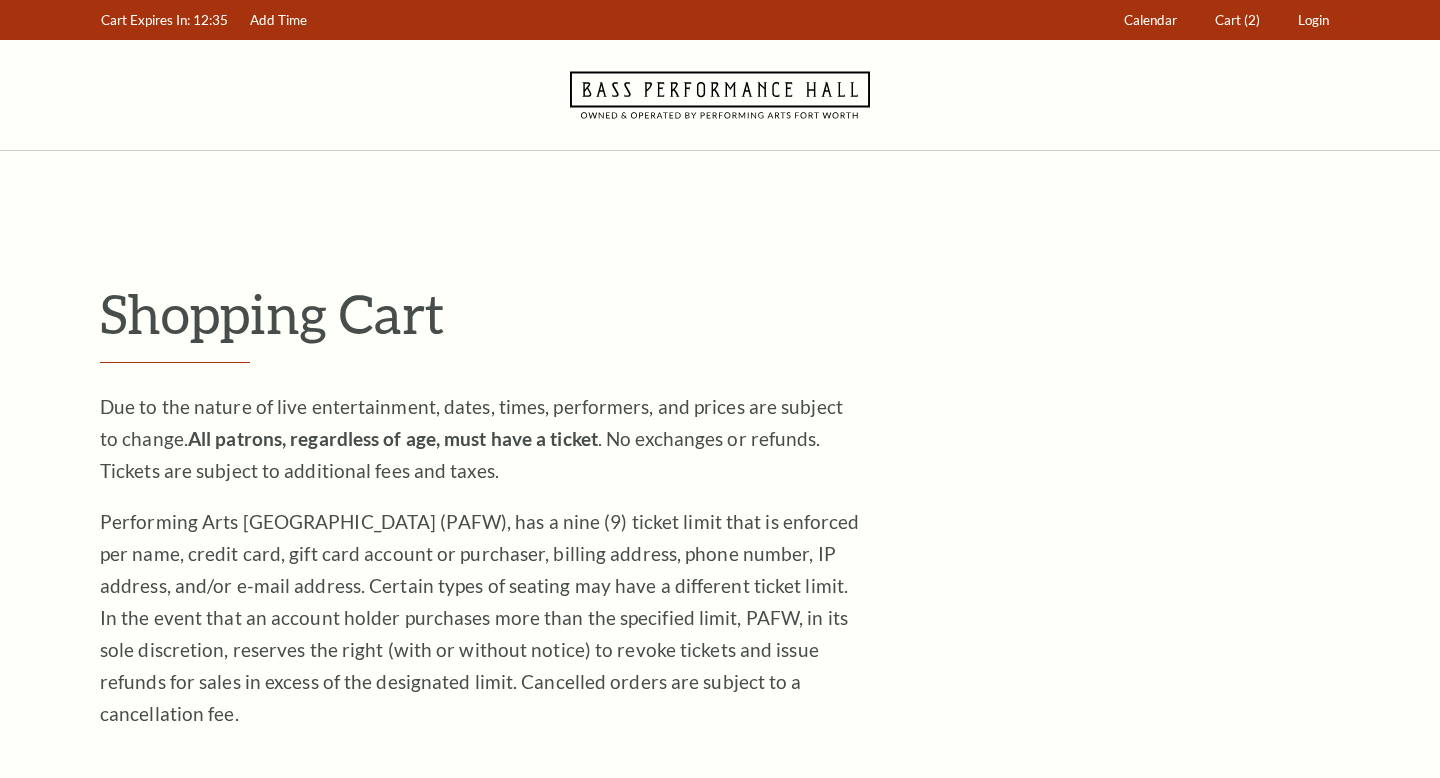 scroll, scrollTop: 0, scrollLeft: 0, axis: both 